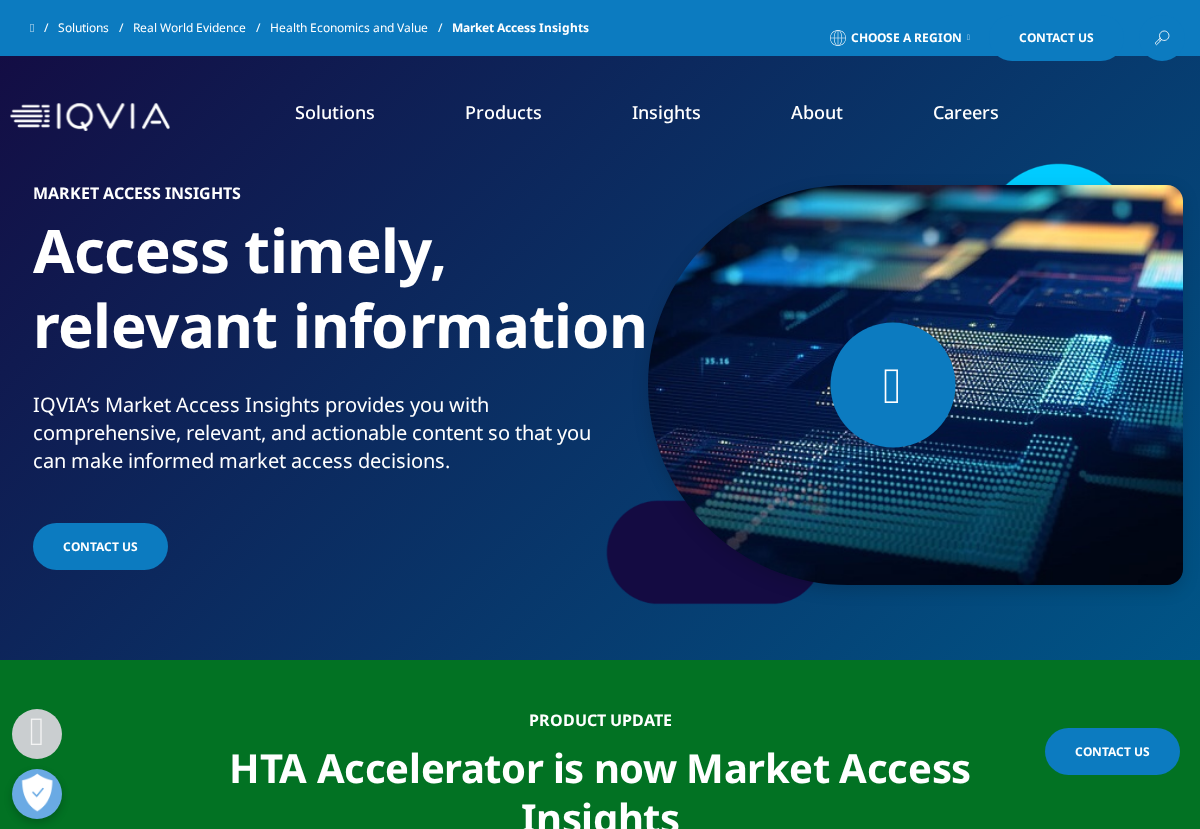 scroll, scrollTop: 842, scrollLeft: 0, axis: vertical 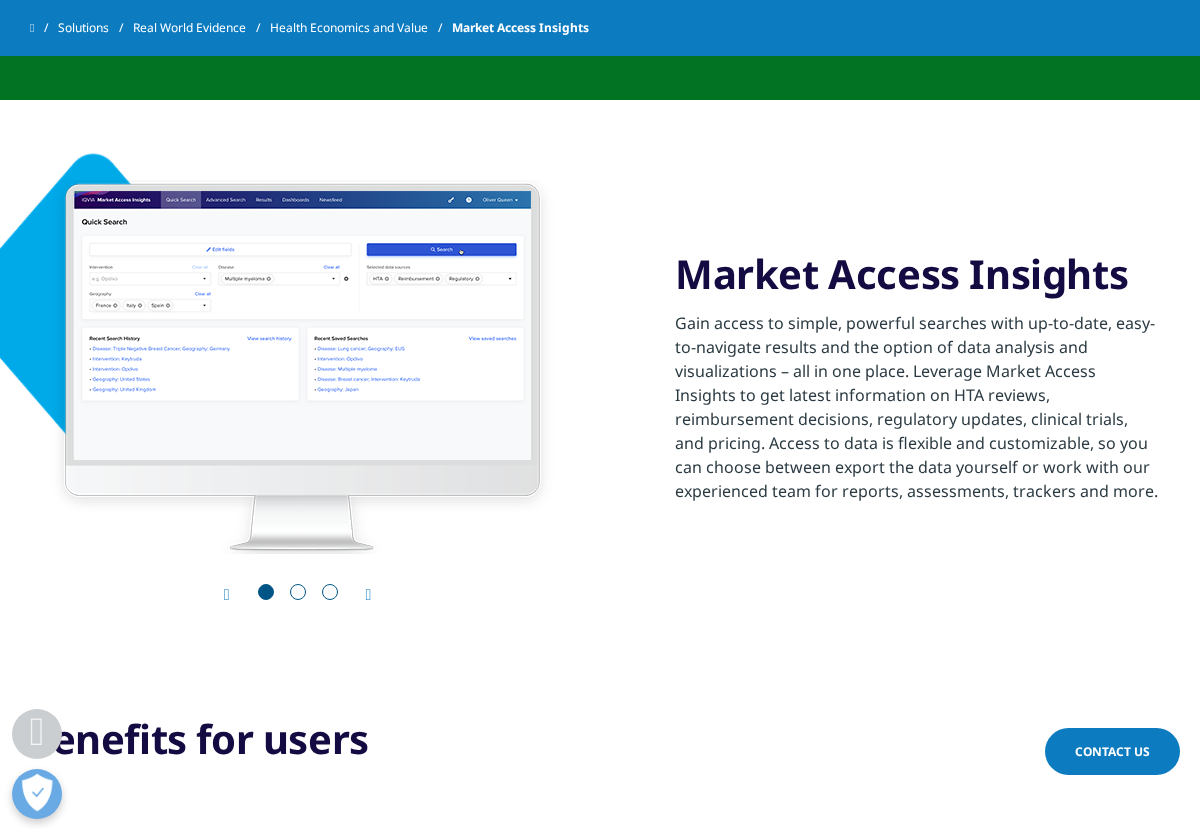 click on "Next" at bounding box center (359, 594) 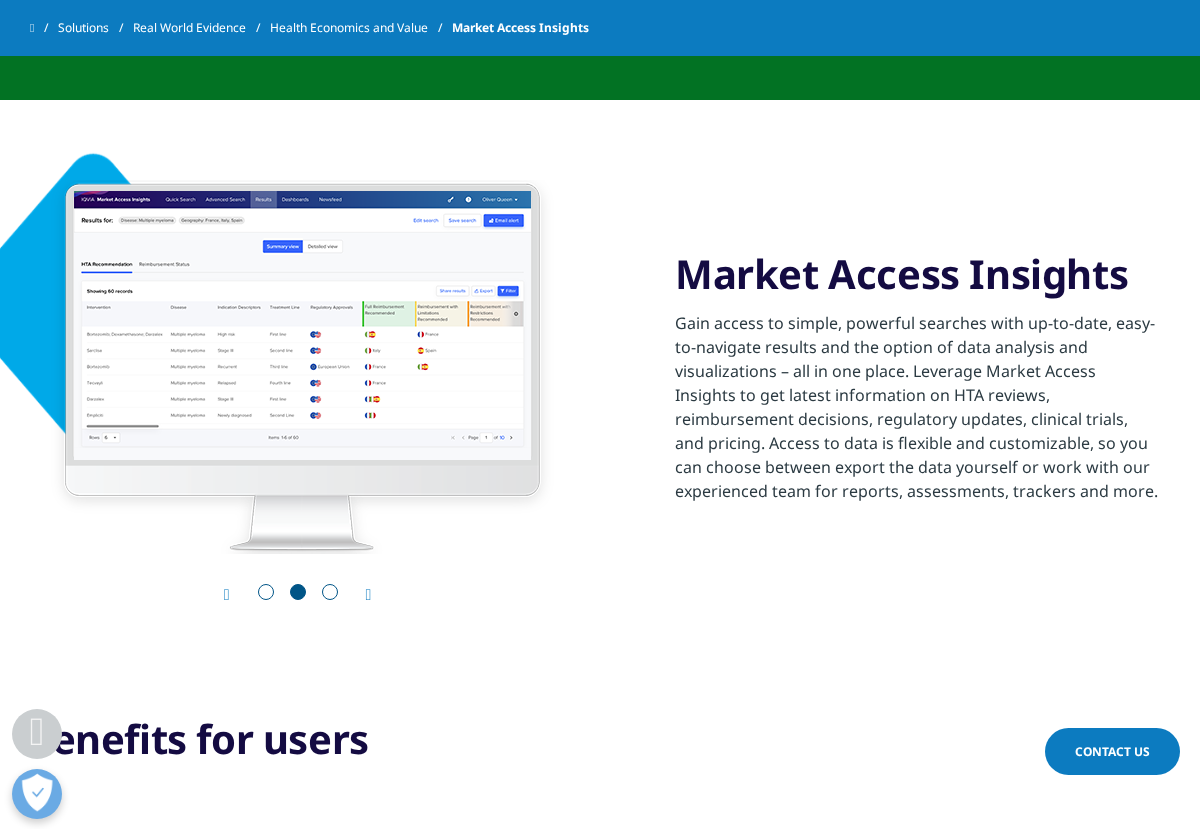 click on "Next" at bounding box center (359, 594) 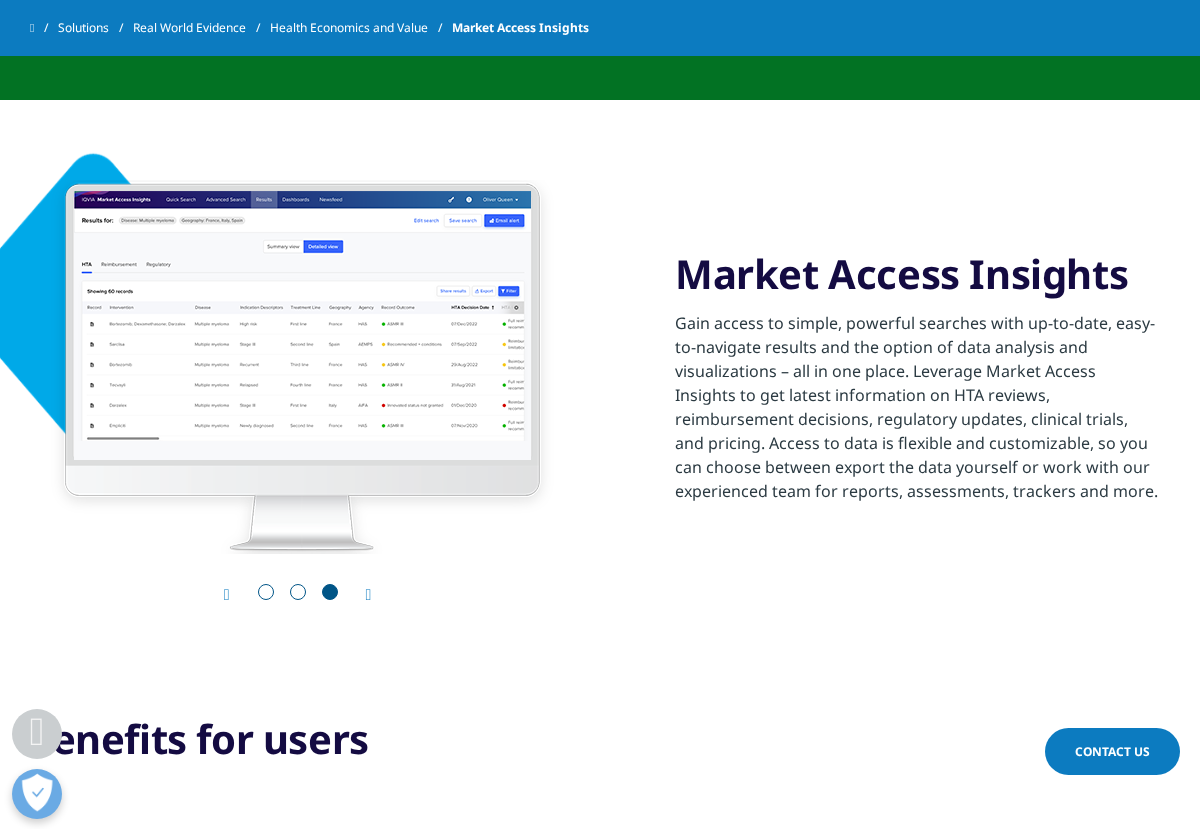 click on "Next" at bounding box center [359, 594] 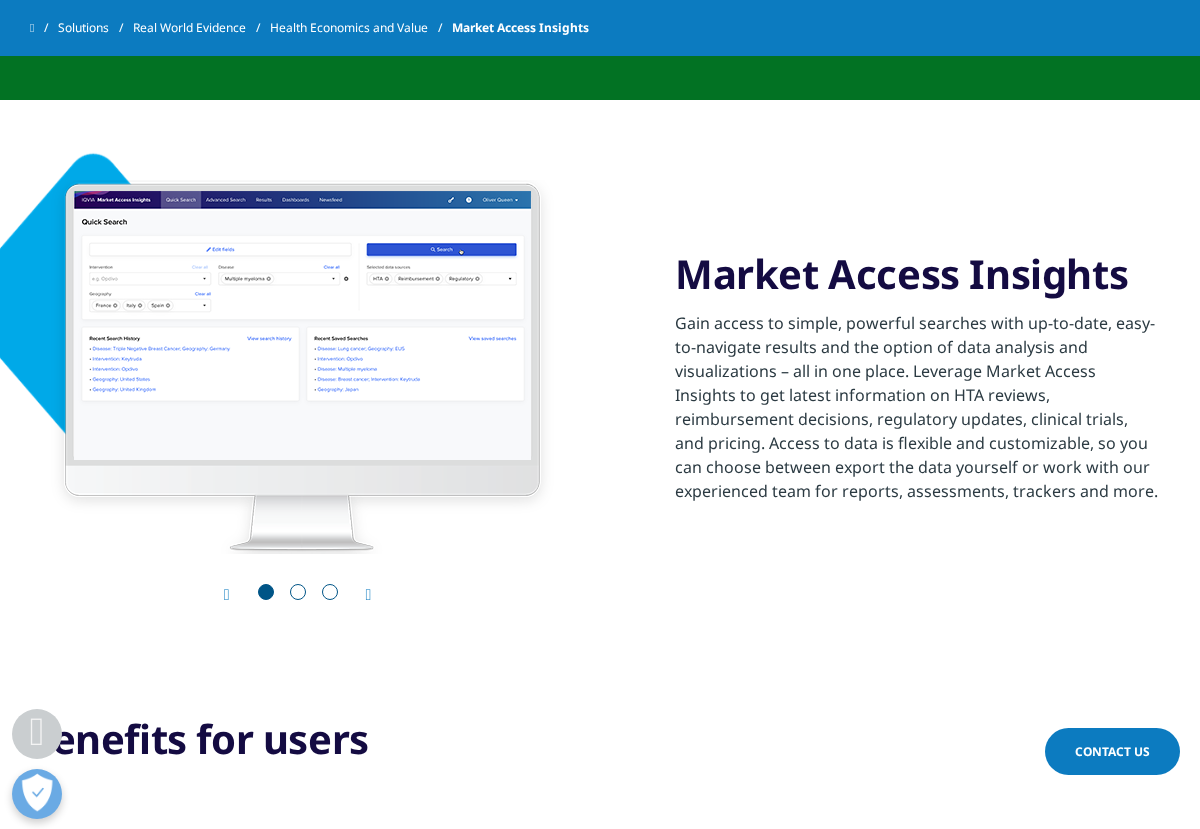 click on "Next" at bounding box center (359, 594) 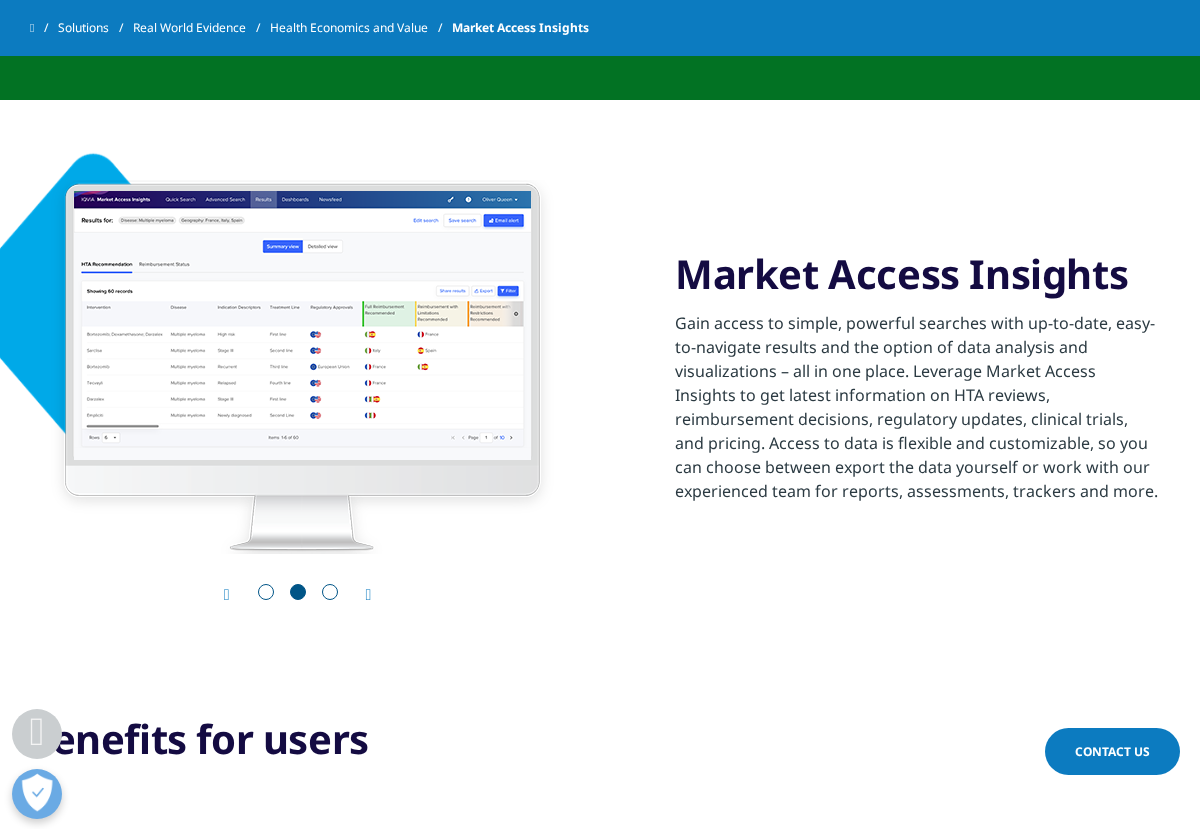 click on "Next" at bounding box center (359, 594) 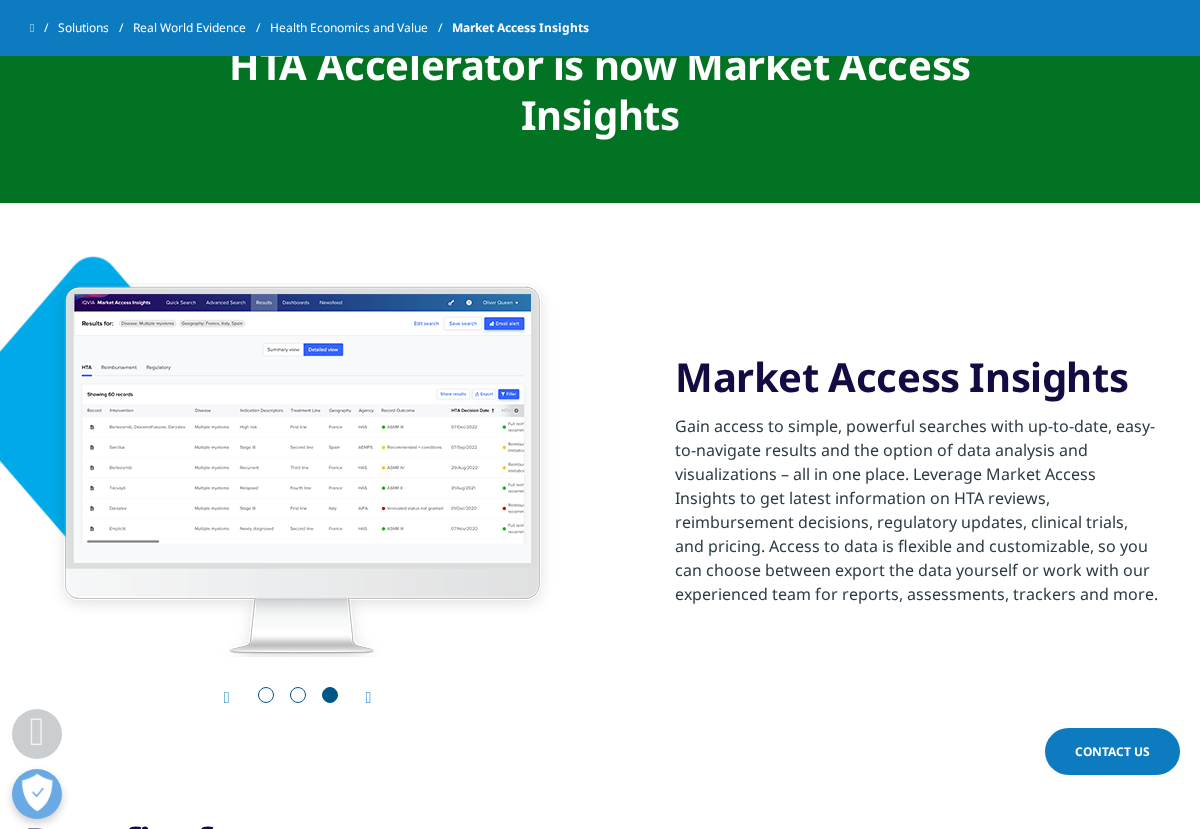 scroll, scrollTop: 713, scrollLeft: 0, axis: vertical 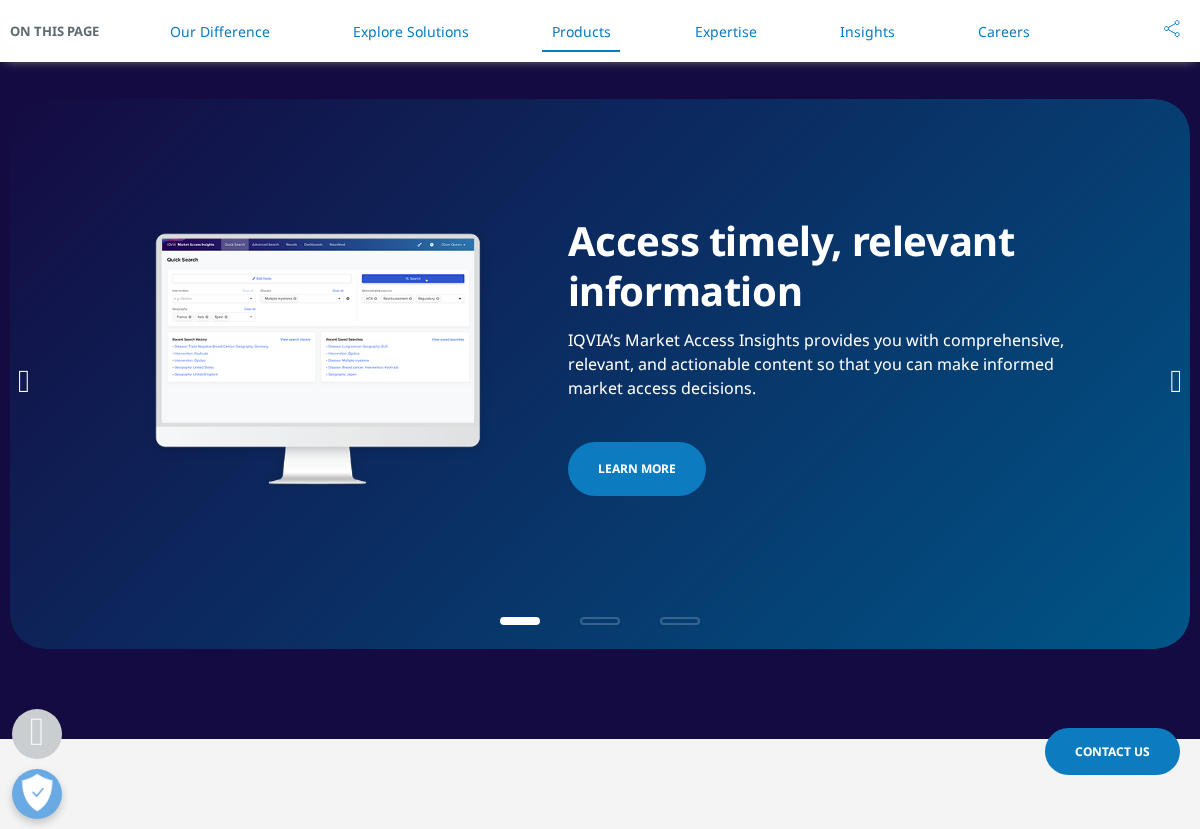 click at bounding box center [600, 621] 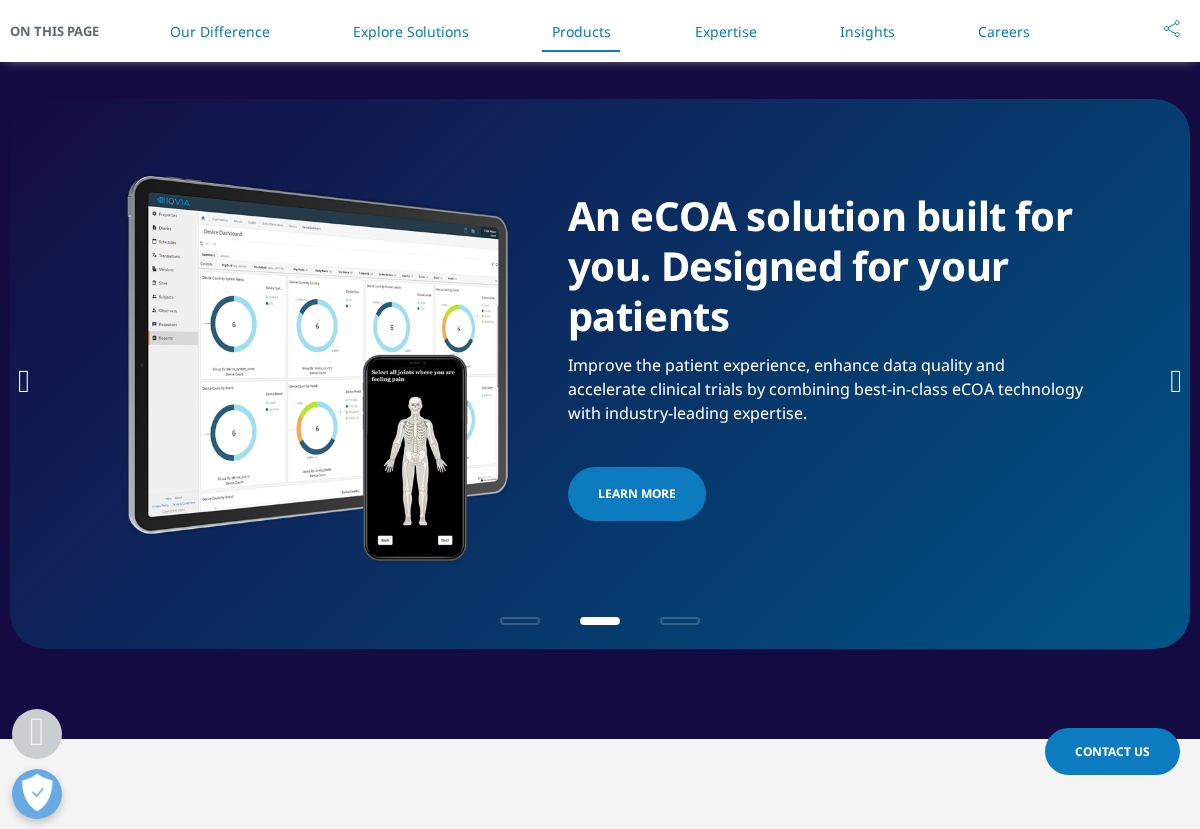 click at bounding box center [600, 619] 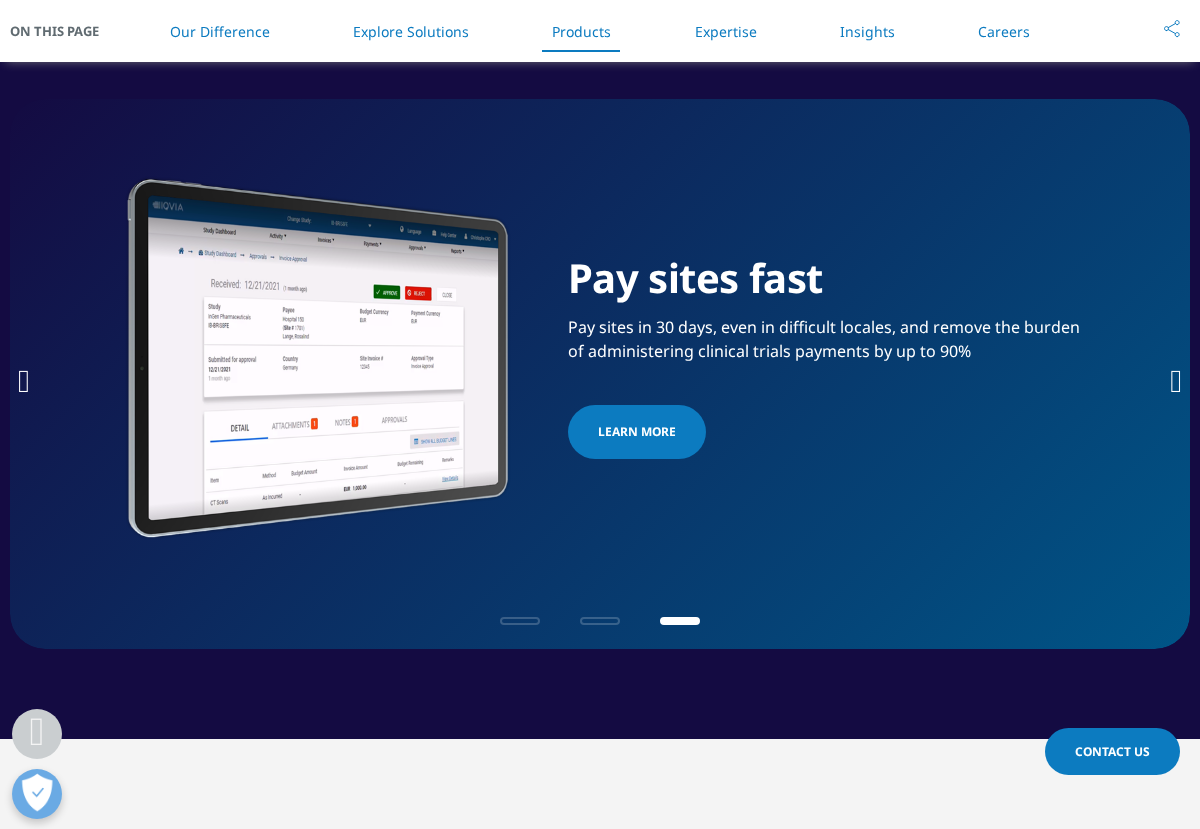 click at bounding box center [600, 621] 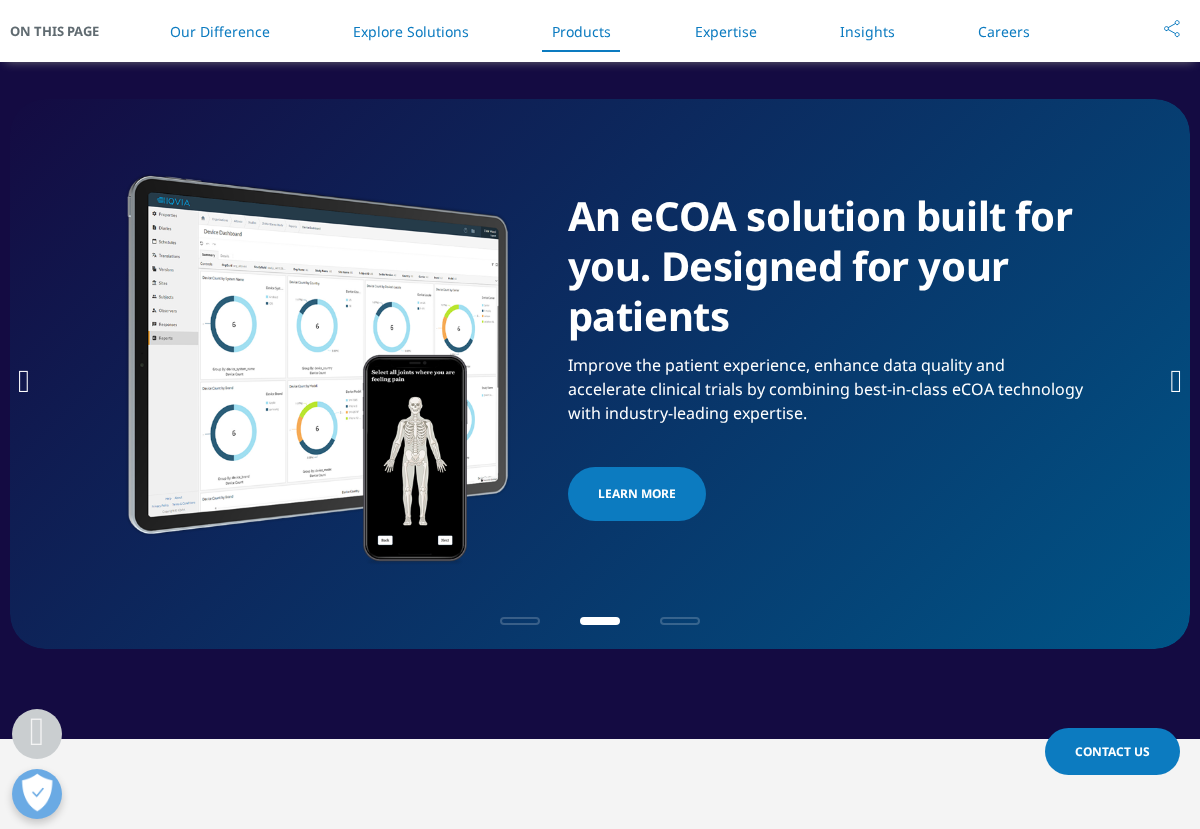 click on "Learn more" at bounding box center [637, 494] 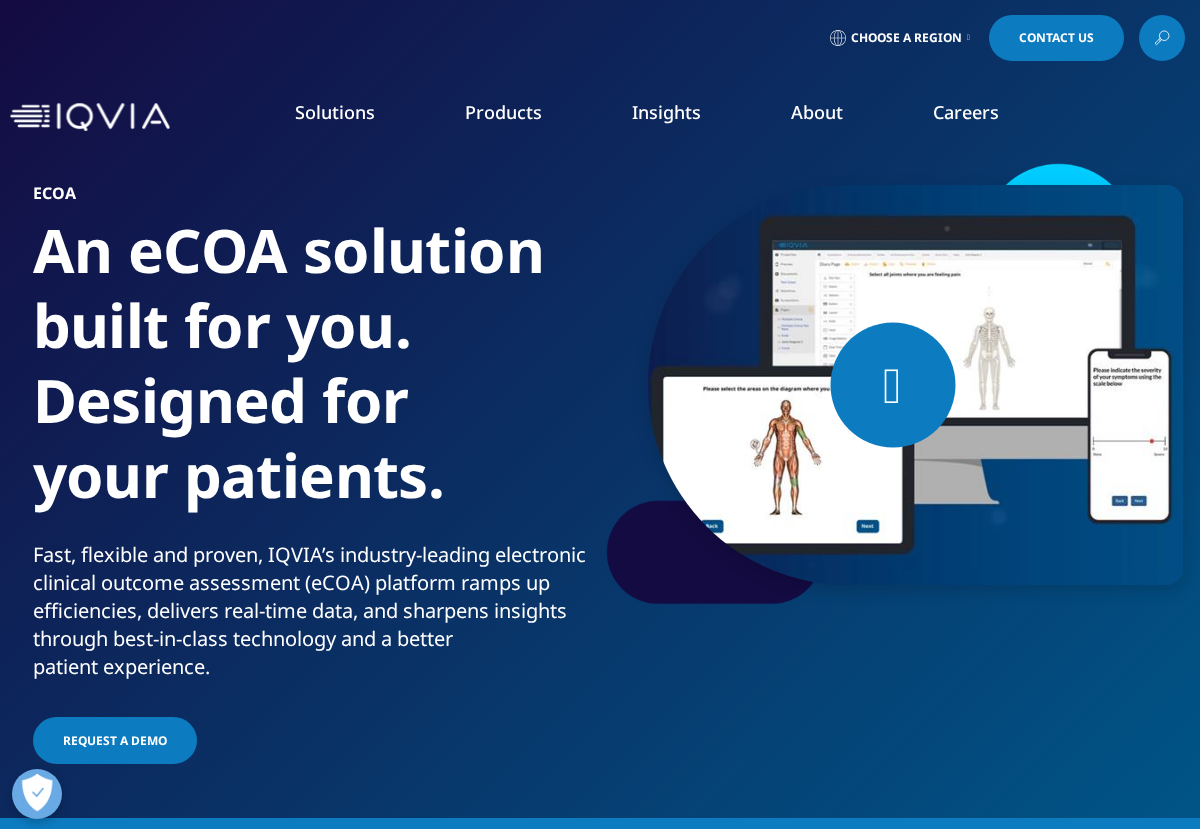 scroll, scrollTop: 0, scrollLeft: 0, axis: both 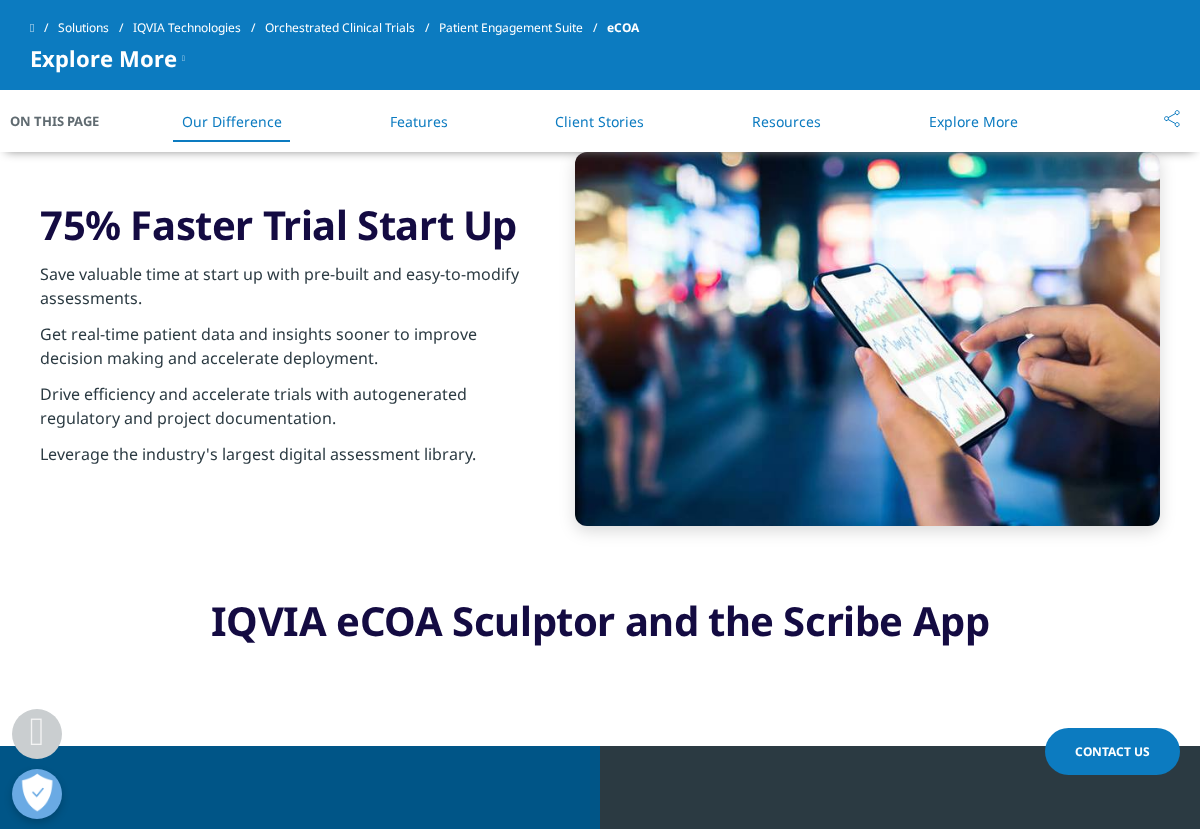 click on "IQVIA eCOA Sculptor and the Scribe App" at bounding box center [600, 661] 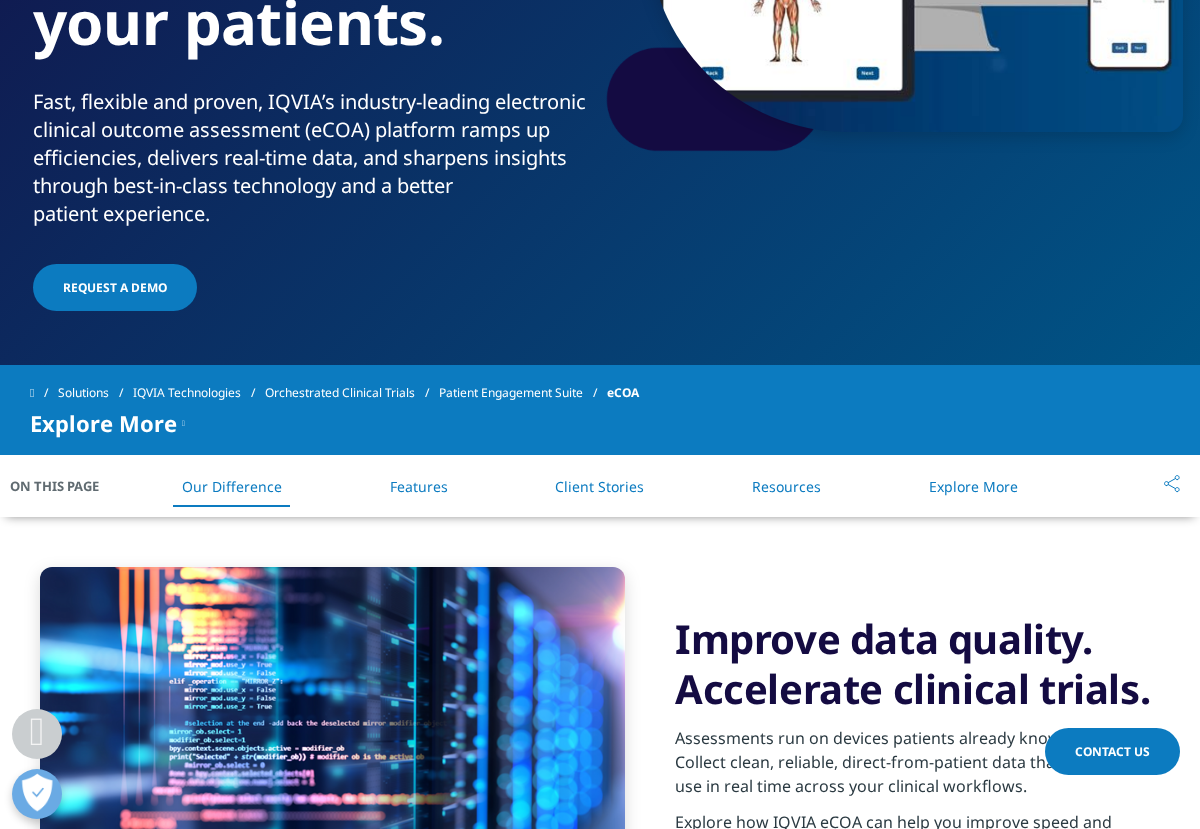 scroll, scrollTop: 0, scrollLeft: 0, axis: both 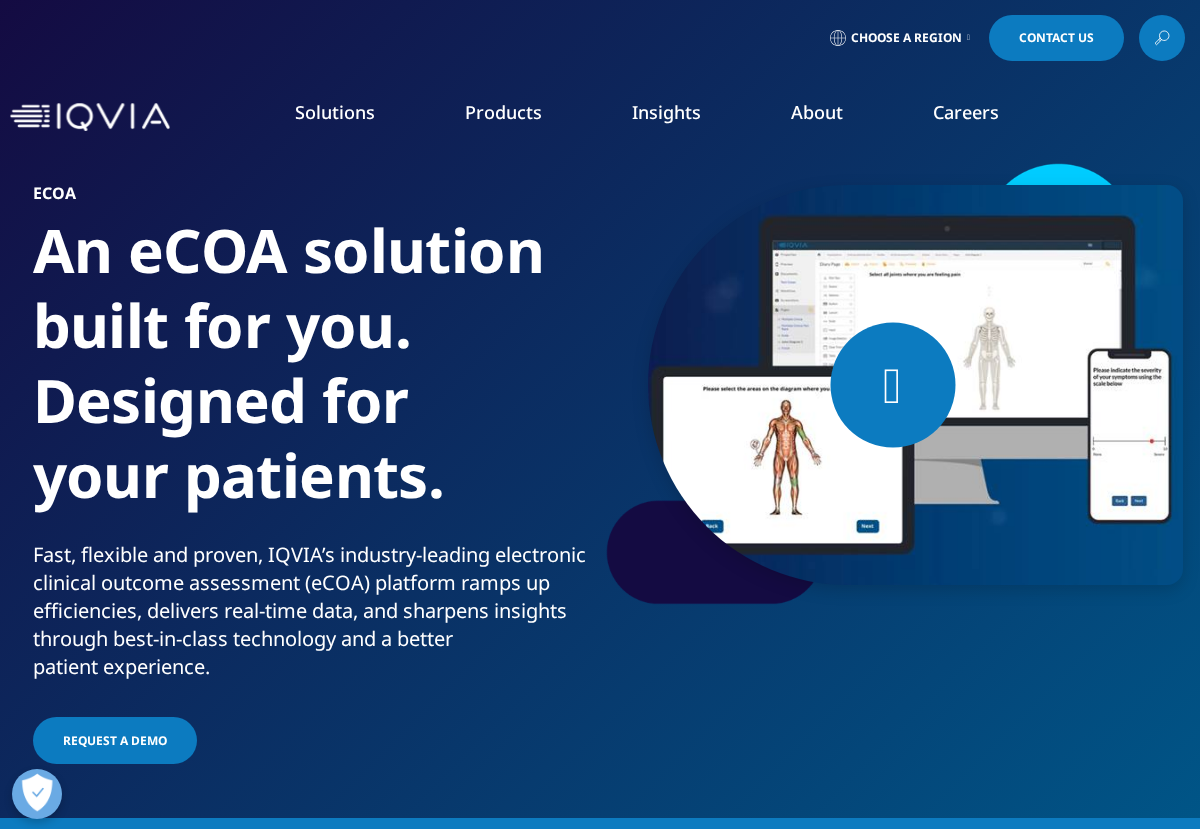 click on "Solutions
quick find a capability
Clear Search Loading
SOLUTIONS
Research & Development" at bounding box center (684, 117) 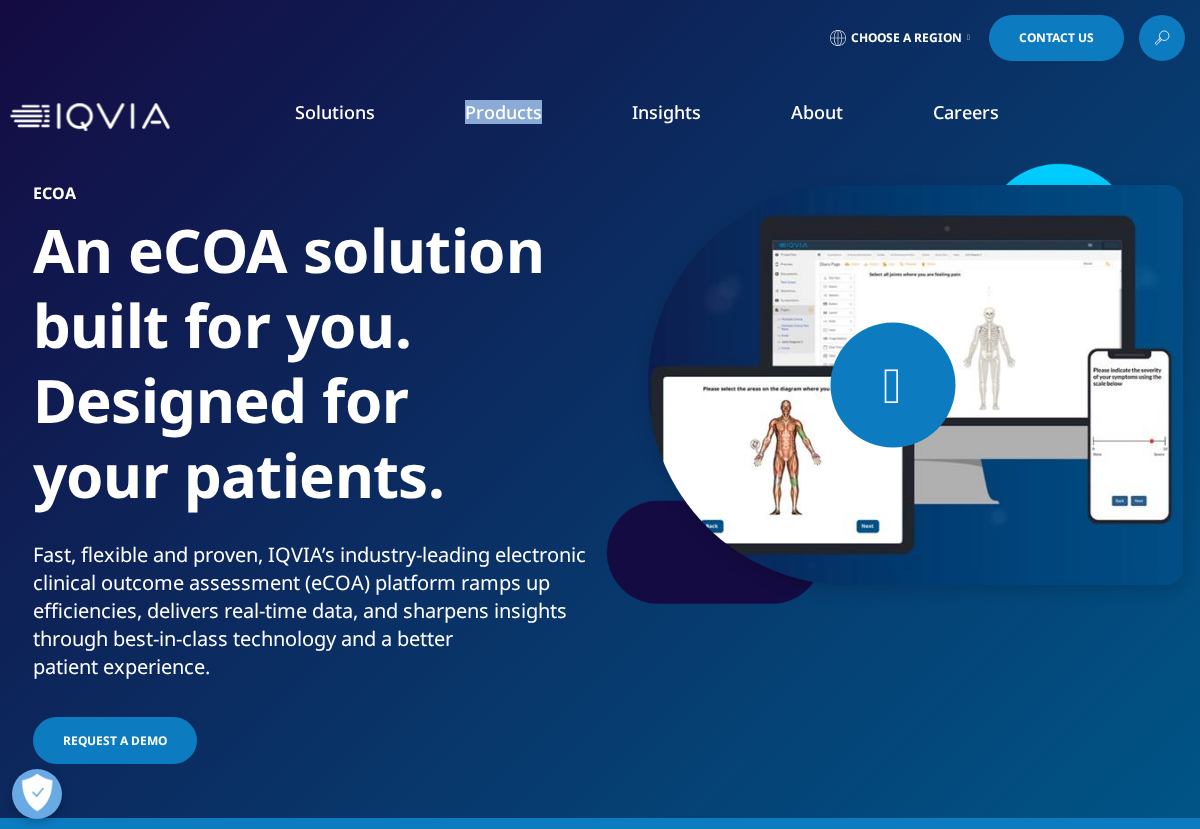 click on "Products
CLINICAL PRODUCTS
Planning Suite
Grant Plan
Site Suite
Clinical Trial Payments
Investigator Site Portal
One Home for Sites
Patient Engagement Suite
Electronic Clinical Outcome Assessment (eCOA)
Interactive Response Technology (IRT)
Clinical Data Analytics Solutions
COMMERCIAL PRODUCTS
Information Management
Launch Strategy & Management
Pricing & Market Access
Brand Strategy & Management
Promotional Engagement
Patient Insights for HCP Engagement​
Orchestrated Analytics" at bounding box center [503, 132] 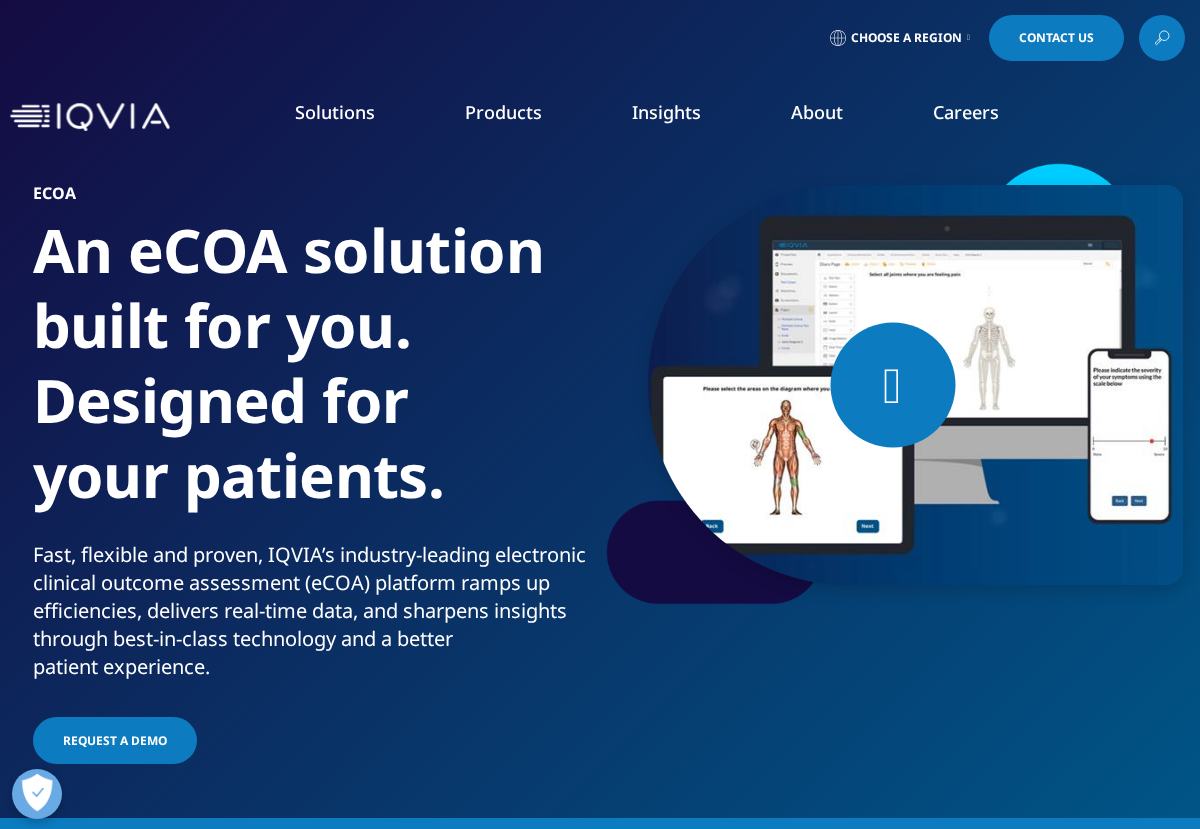 click on "Launch Strategy & Management" at bounding box center (469, 288) 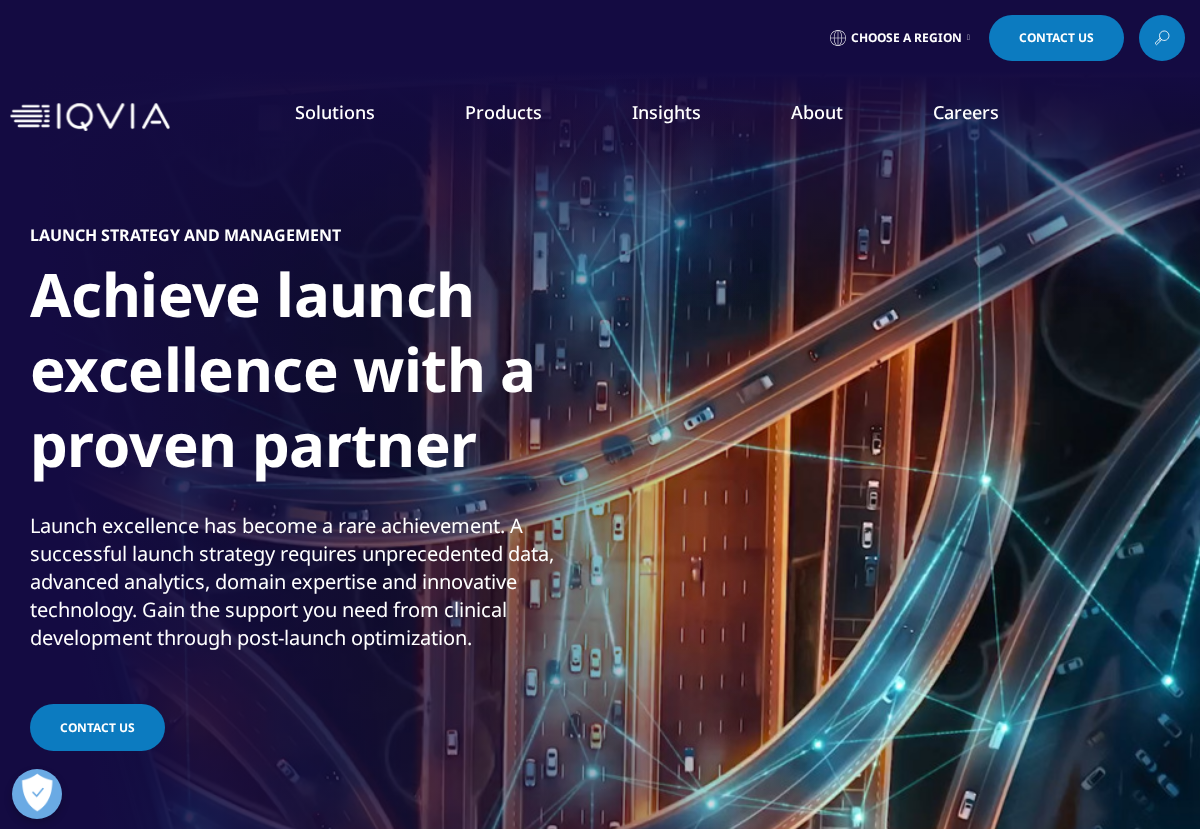 scroll, scrollTop: 0, scrollLeft: 0, axis: both 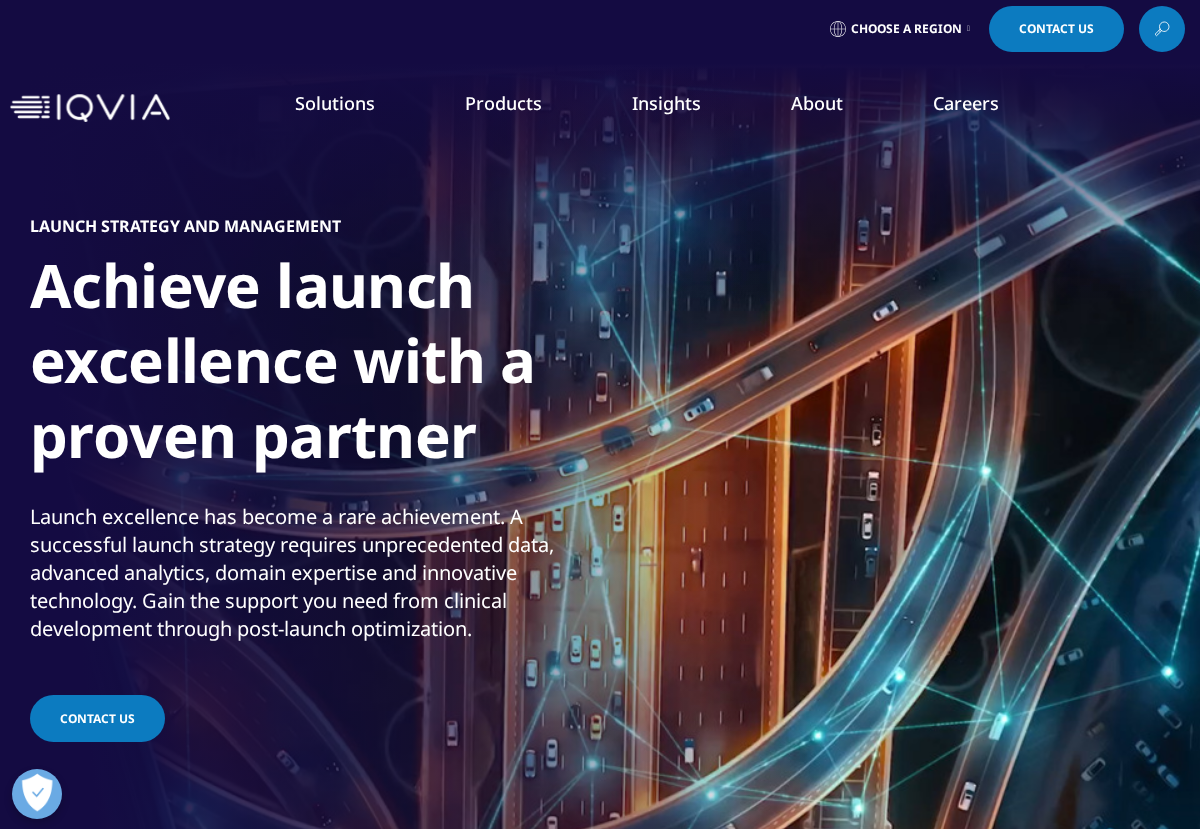 click on "Products
CLINICAL PRODUCTS
Planning Suite
Grant Plan
Site Suite
Clinical Trial Payments
Investigator Site Portal
One Home for Sites
Patient Engagement Suite
Electronic Clinical Outcome Assessment (eCOA)
Interactive Response Technology (IRT)
Clinical Data Analytics Solutions
COMMERCIAL PRODUCTS
Information Management
Launch Strategy & Management
Pricing & Market Access
Brand Strategy & Management
Promotional Engagement
Patient Insights for HCP Engagement​
Orchestrated Analytics" at bounding box center (503, 123) 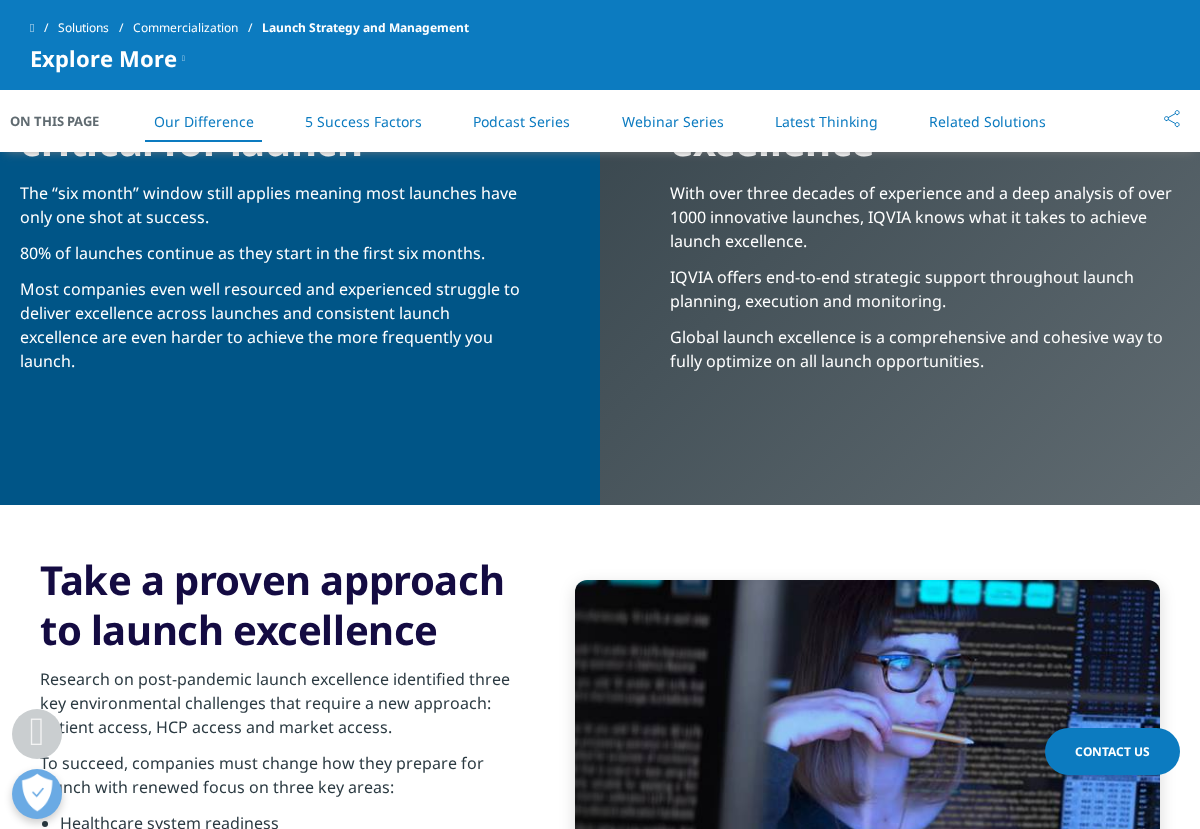 scroll, scrollTop: 1914, scrollLeft: 0, axis: vertical 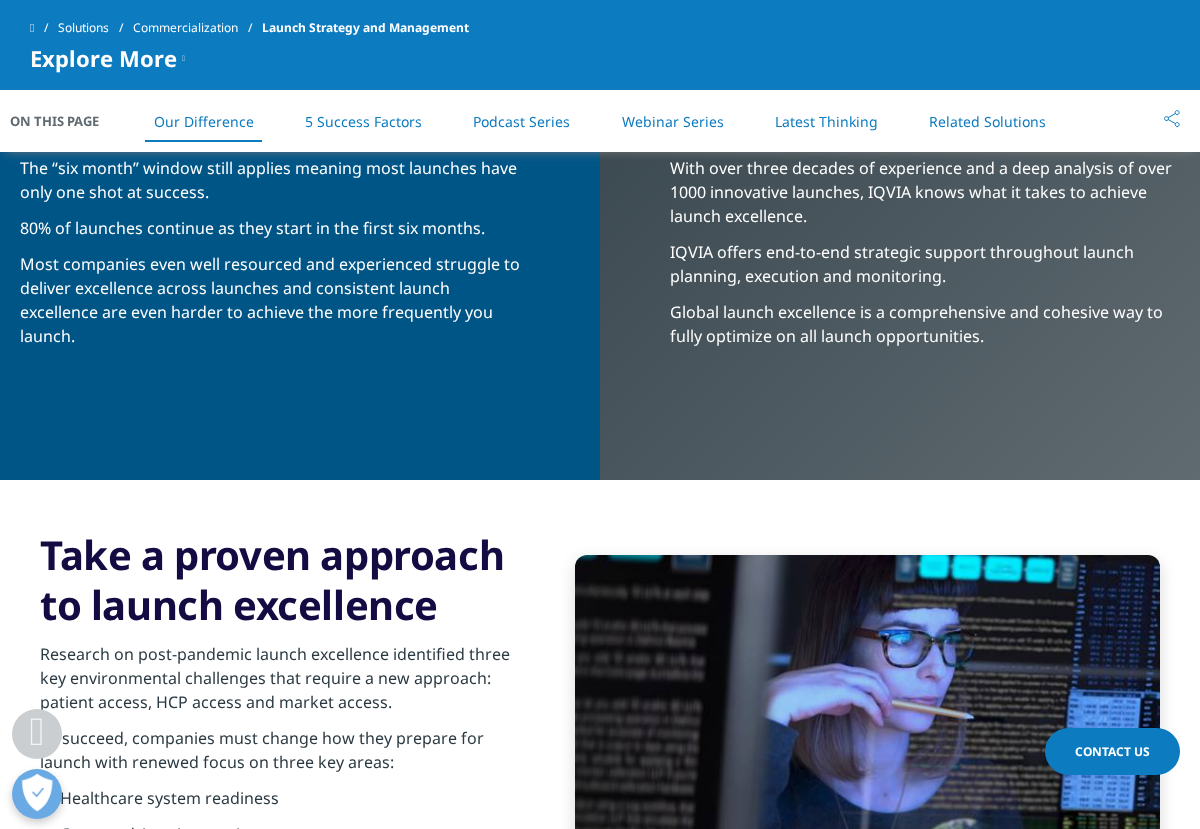 click on "On This Page" at bounding box center (65, 121) 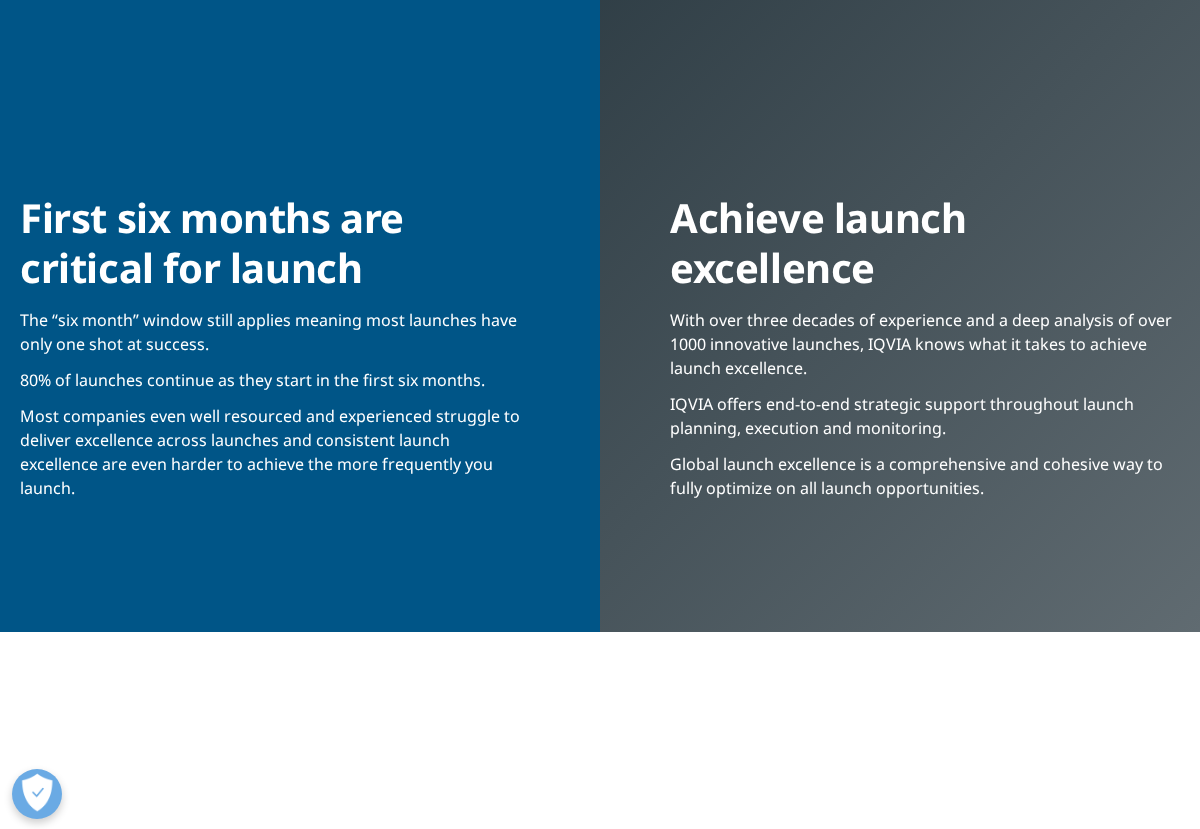 scroll, scrollTop: 0, scrollLeft: 0, axis: both 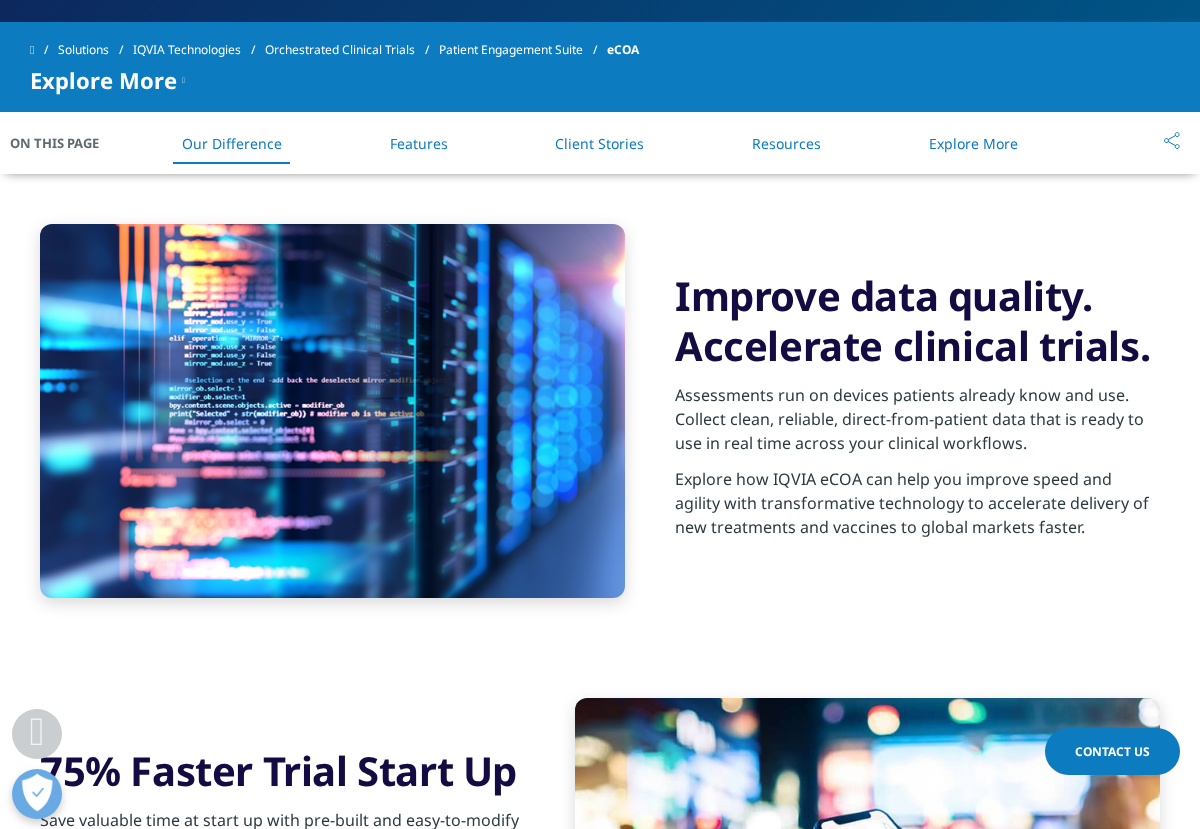 click at bounding box center [332, 411] 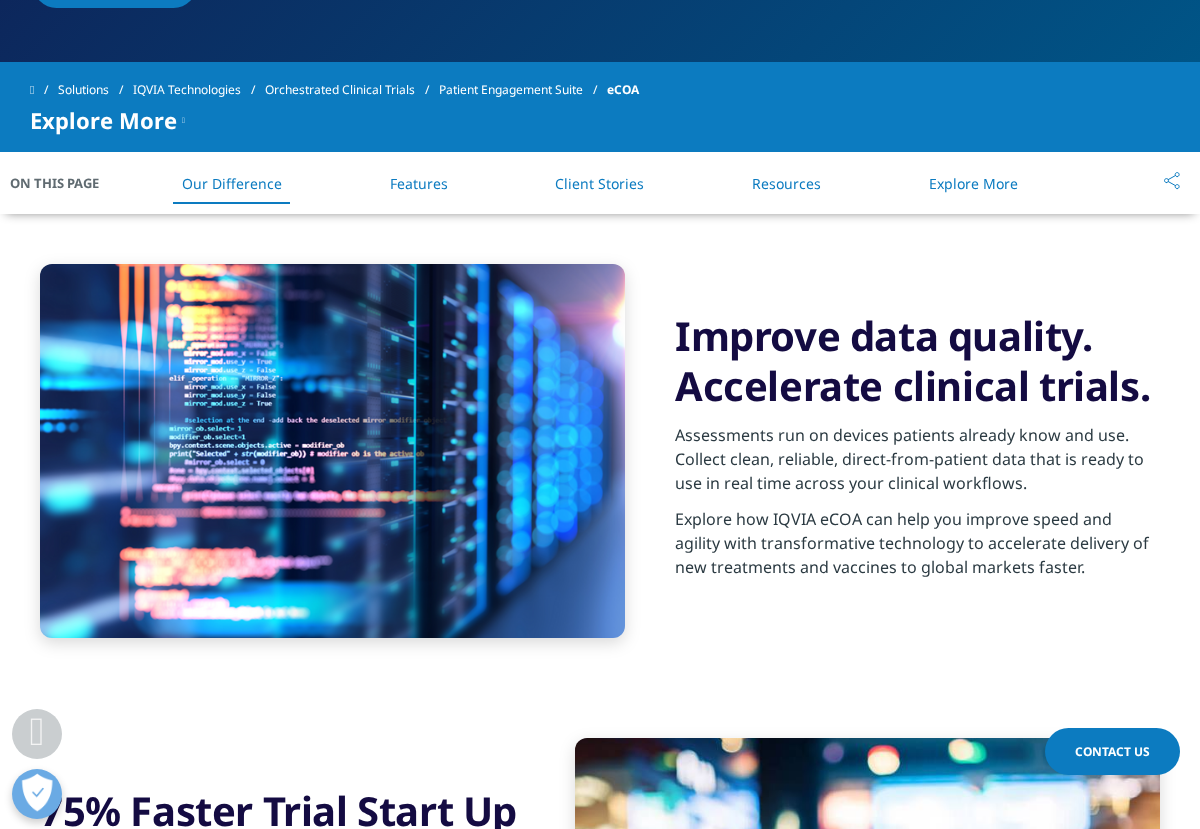 click at bounding box center [332, 451] 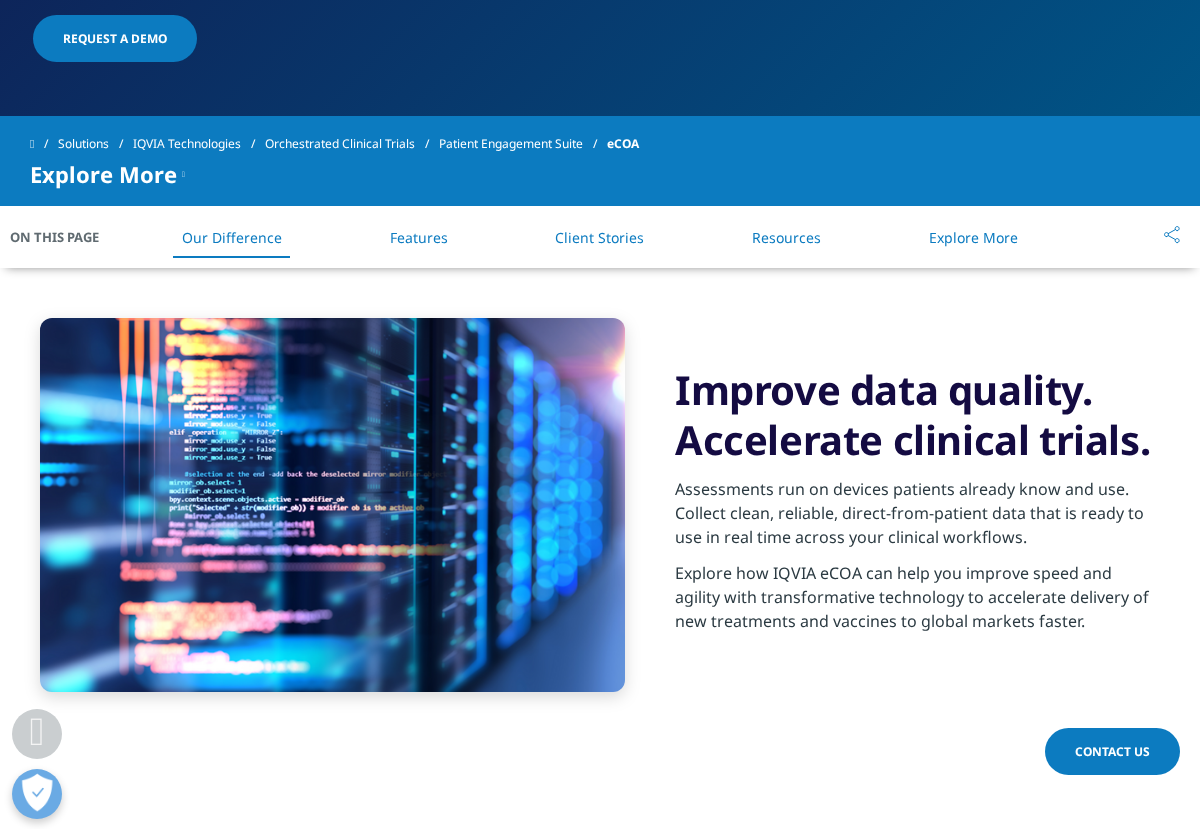 scroll, scrollTop: 662, scrollLeft: 0, axis: vertical 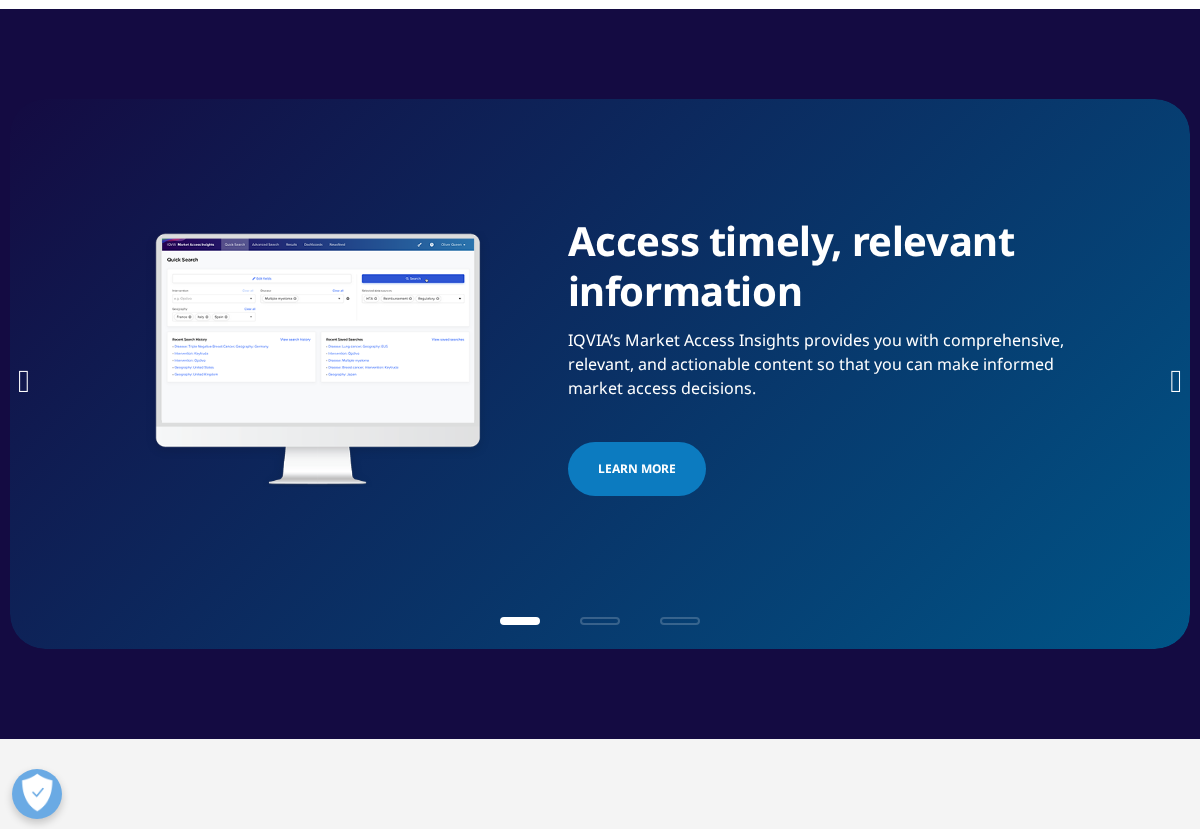 click on "Access timely, relevant information
IQVIA’s Market Access Insights provides you with comprehensive, relevant, and actionable content so that you can make informed market access decisions.
Learn More" at bounding box center [600, 374] 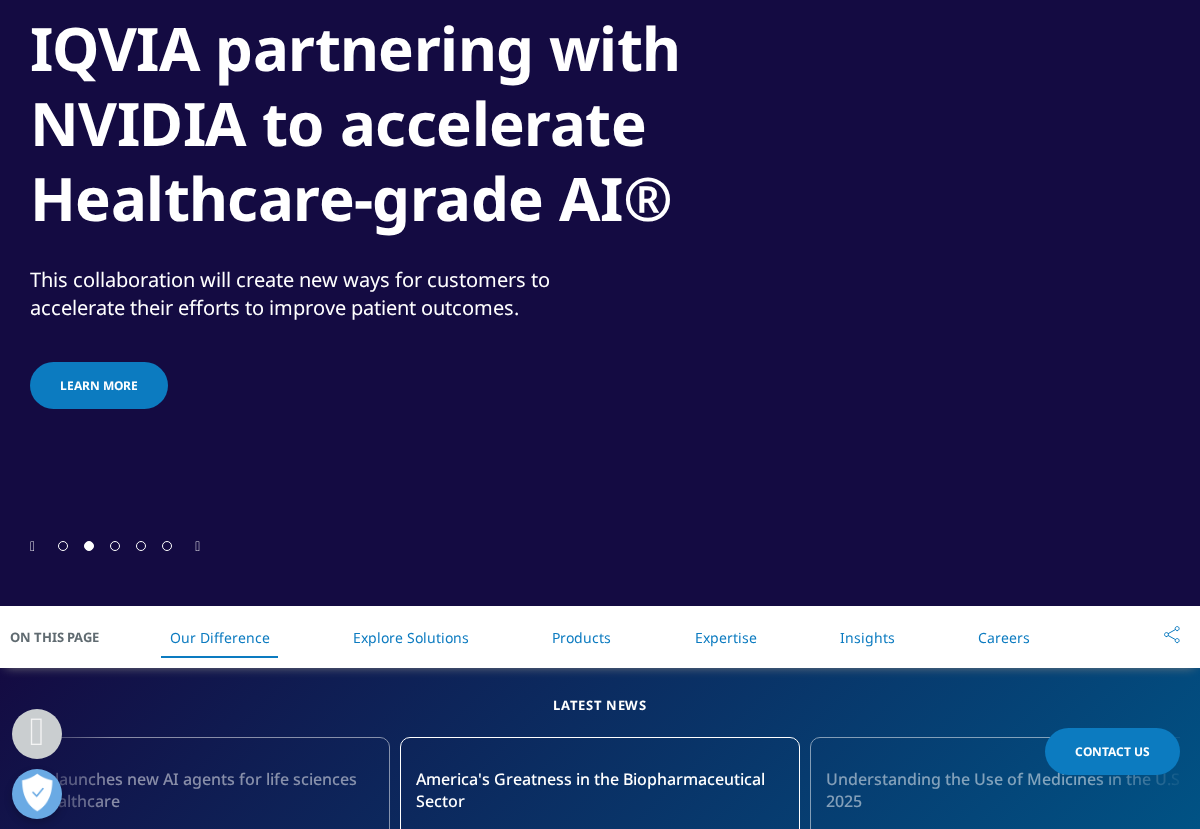 scroll, scrollTop: 0, scrollLeft: 0, axis: both 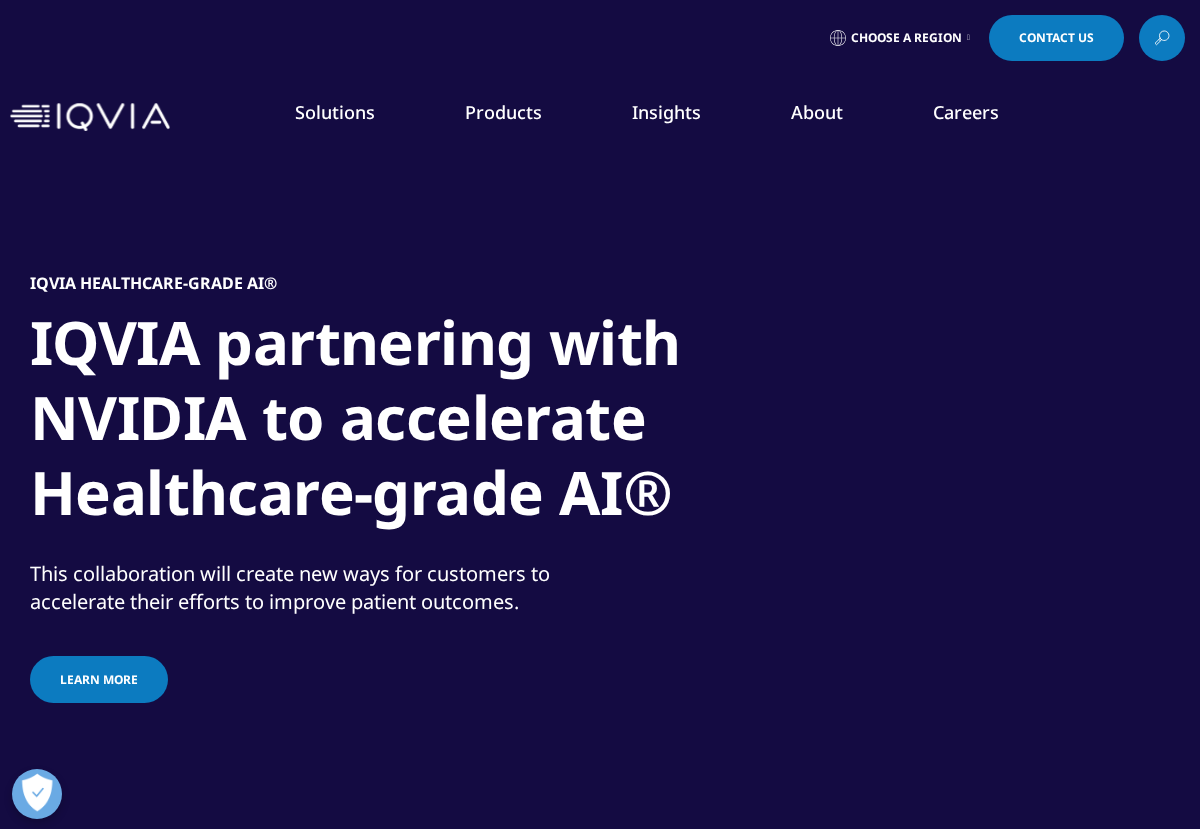 click on "Products
CLINICAL PRODUCTS
Planning Suite
Grant Plan
Site Suite
Clinical Trial Payments
Investigator Site Portal
One Home for Sites
Patient Engagement Suite
Electronic Clinical Outcome Assessment (eCOA)
Interactive Response Technology (IRT)
Clinical Data Analytics Solutions
COMMERCIAL PRODUCTS
Information Management
Launch Strategy & Management
Pricing & Market Access
Brand Strategy & Management
Promotional Engagement
Patient Insights for HCP Engagement​
Orchestrated Analytics" at bounding box center (503, 132) 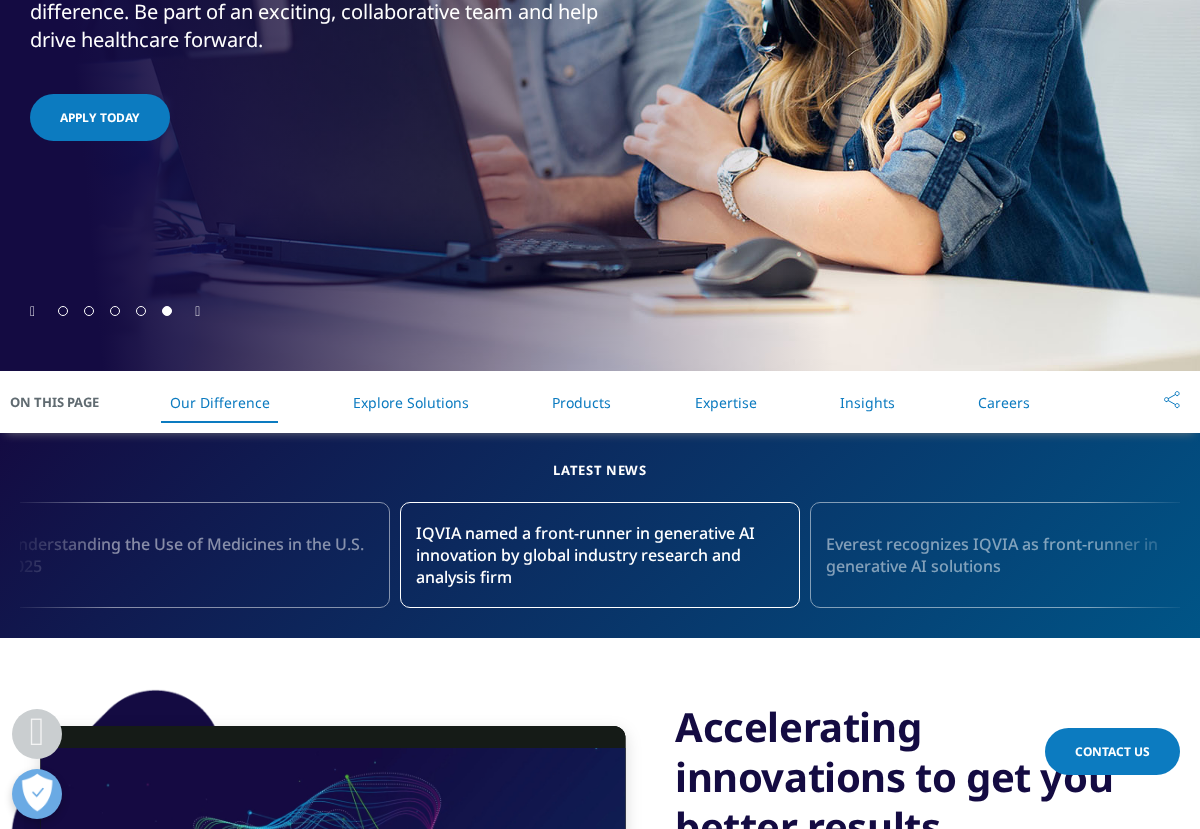 scroll, scrollTop: 518, scrollLeft: 0, axis: vertical 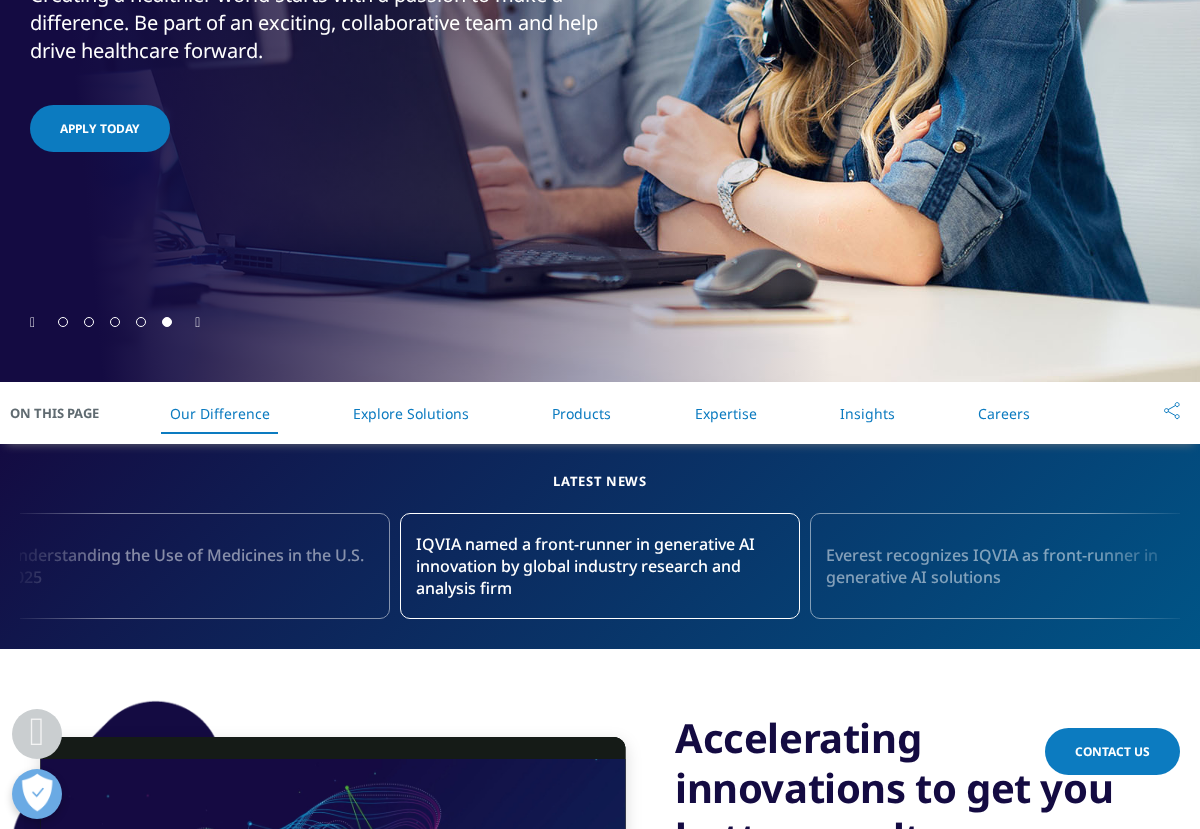 click on "Products" at bounding box center (581, 413) 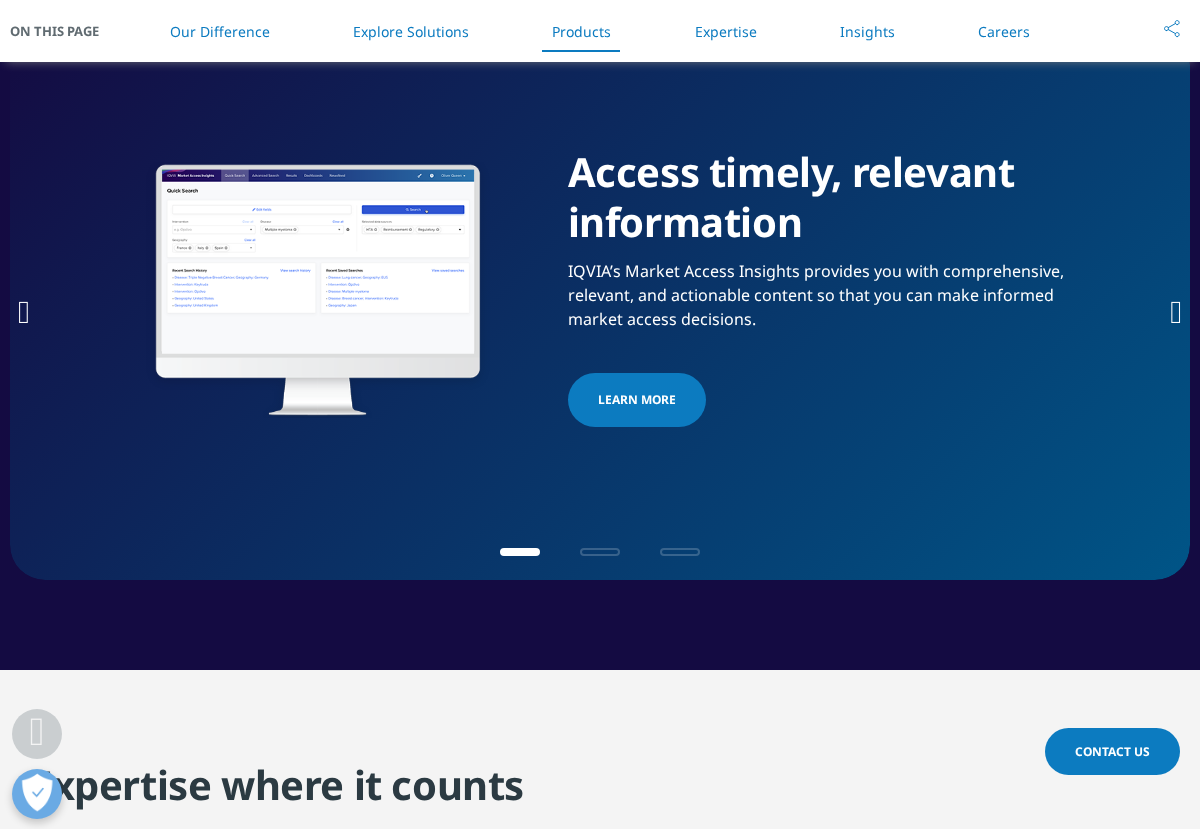 scroll, scrollTop: 3163, scrollLeft: 0, axis: vertical 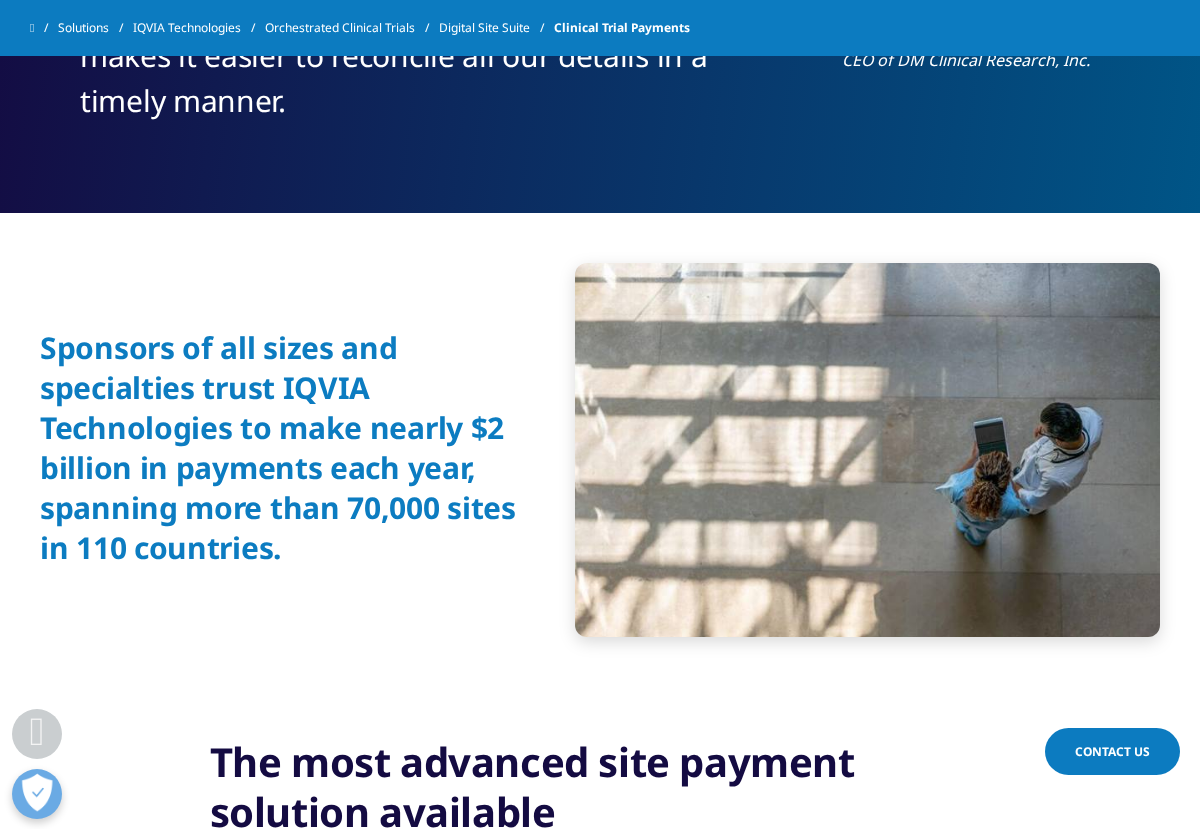 click on "Sponsors of all sizes and specialties trust IQVIA Technologies to make nearly $2 billion in payments each year, spanning more than 70,000 sites in 110 countries." at bounding box center [600, 450] 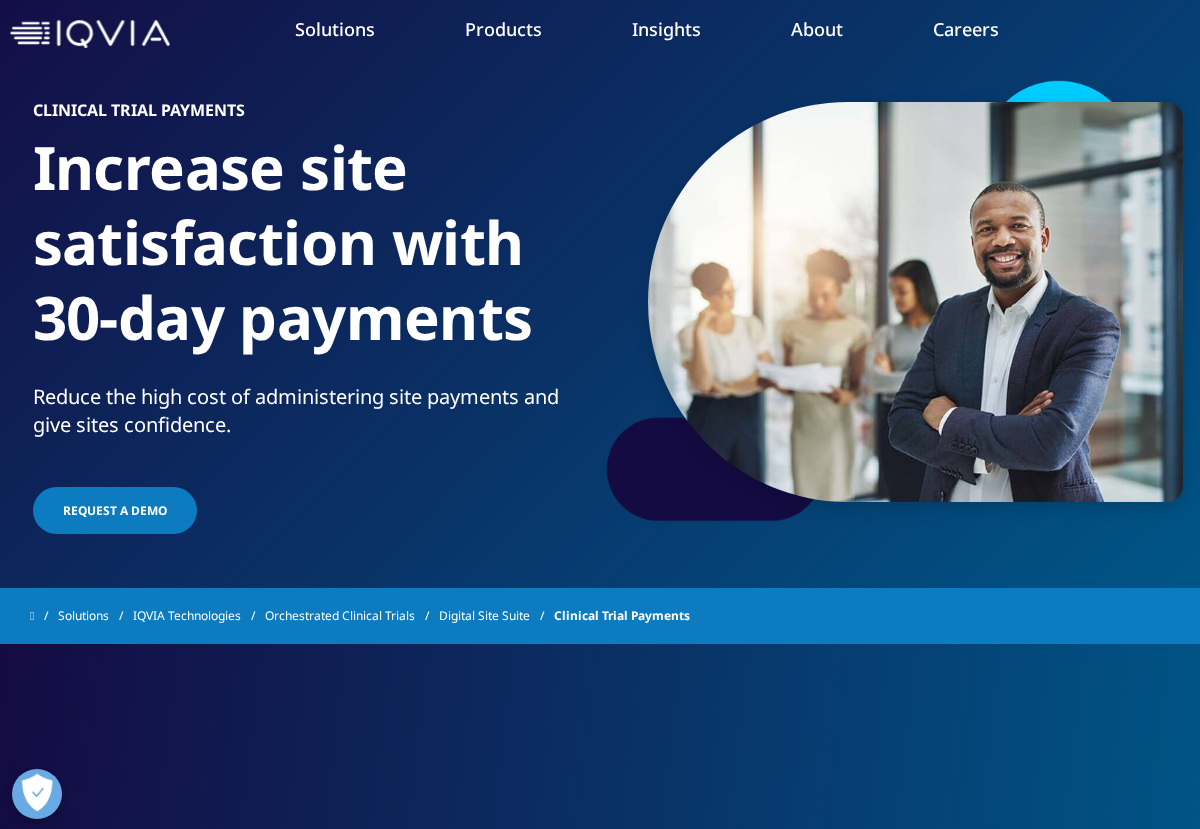 scroll, scrollTop: 74, scrollLeft: 0, axis: vertical 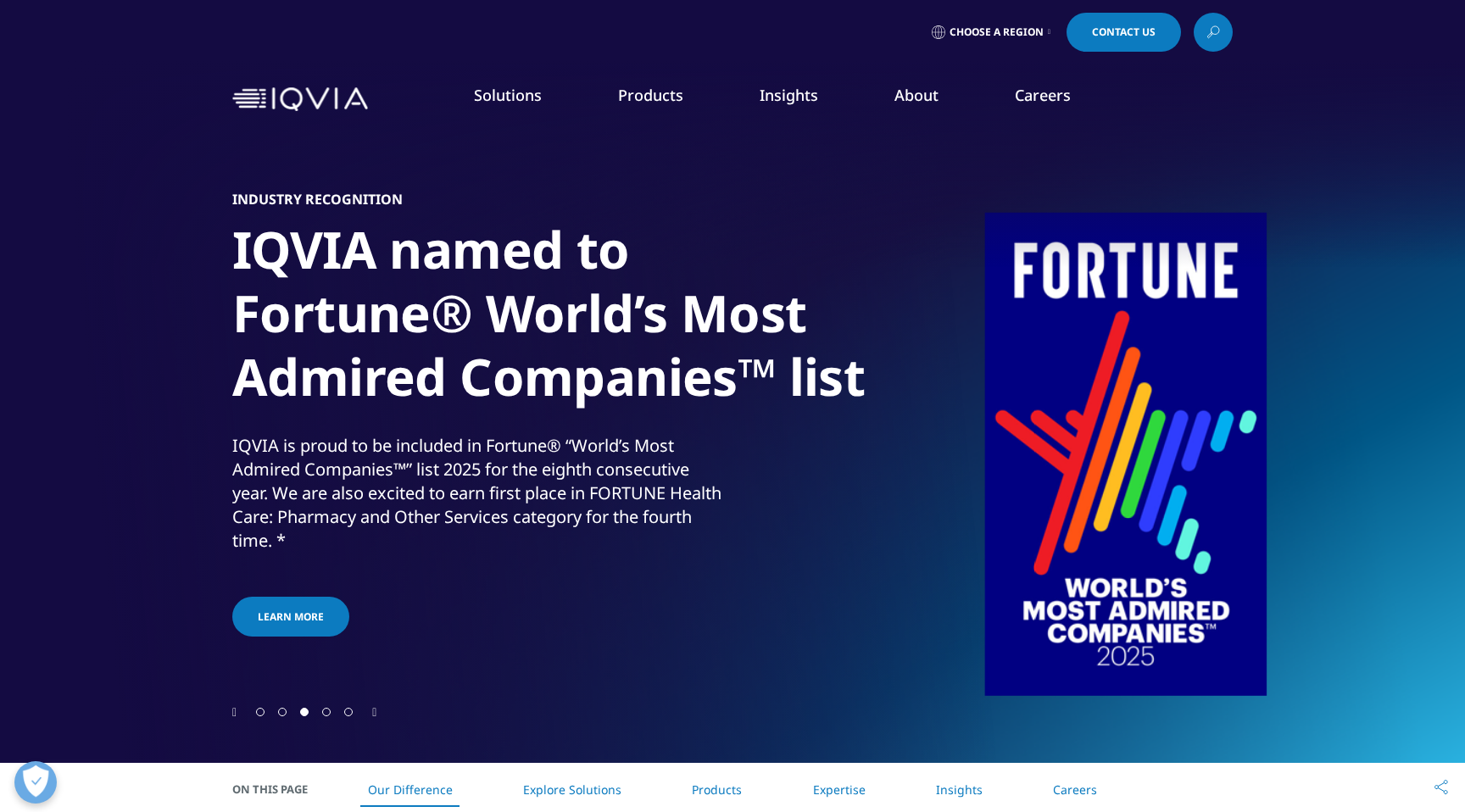 click on "Products
CLINICAL PRODUCTS
Planning Suite
Grant Plan
Site Suite
Clinical Trial Payments
Investigator Site Portal
One Home for Sites
Patient Engagement Suite
Electronic Clinical Outcome Assessment (eCOA)
Interactive Response Technology (IRT)
Clinical Data Analytics Solutions
COMMERCIAL PRODUCTS
Information Management
Launch Strategy & Management
Pricing & Market Access
Brand Strategy & Management
Promotional Engagement
Patient Insights for HCP Engagement​
Orchestrated Analytics" at bounding box center (650, 112) 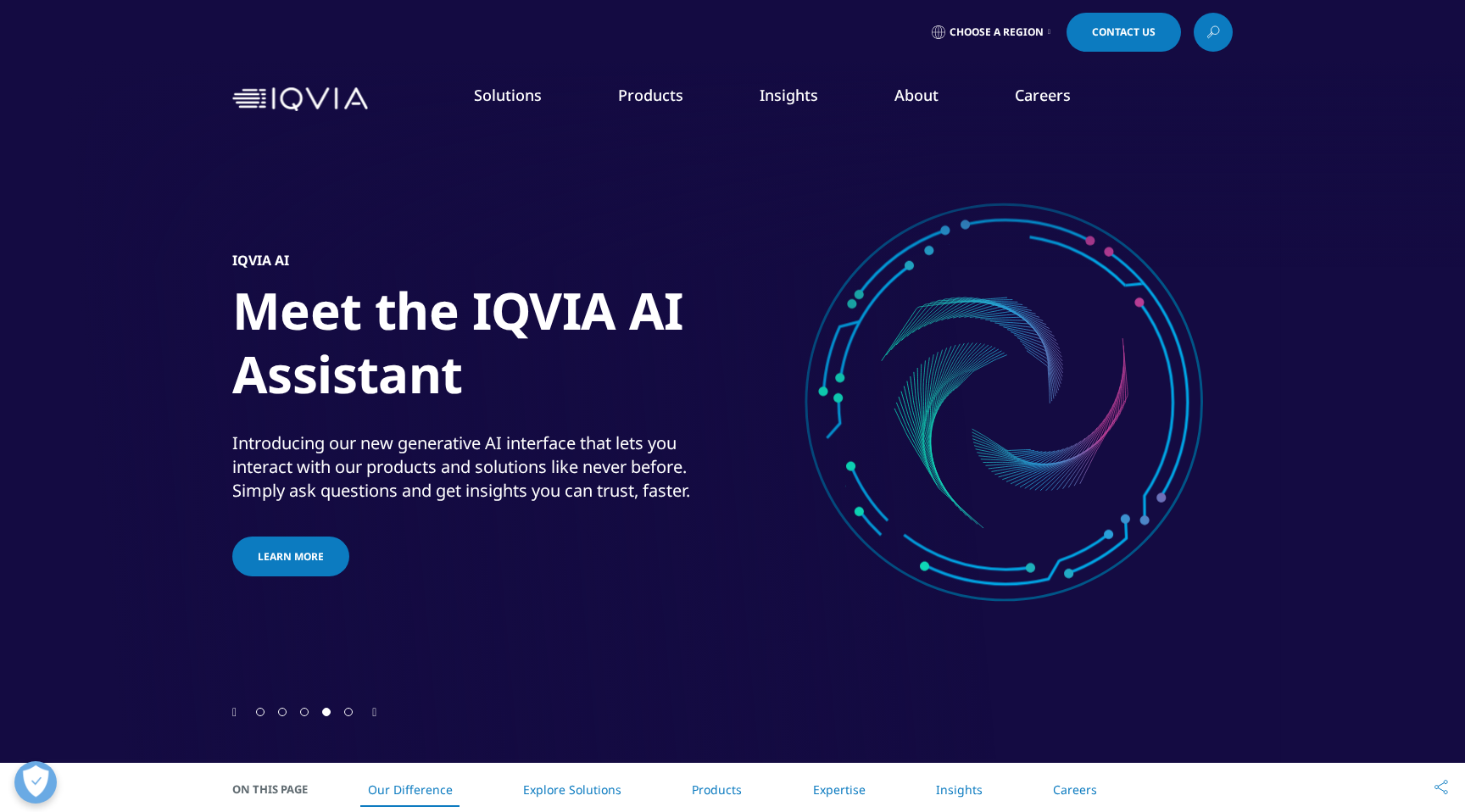 click on "Our Difference
Explore Solutions
Products
Expertise
Insights
Careers" at bounding box center [732, 789] 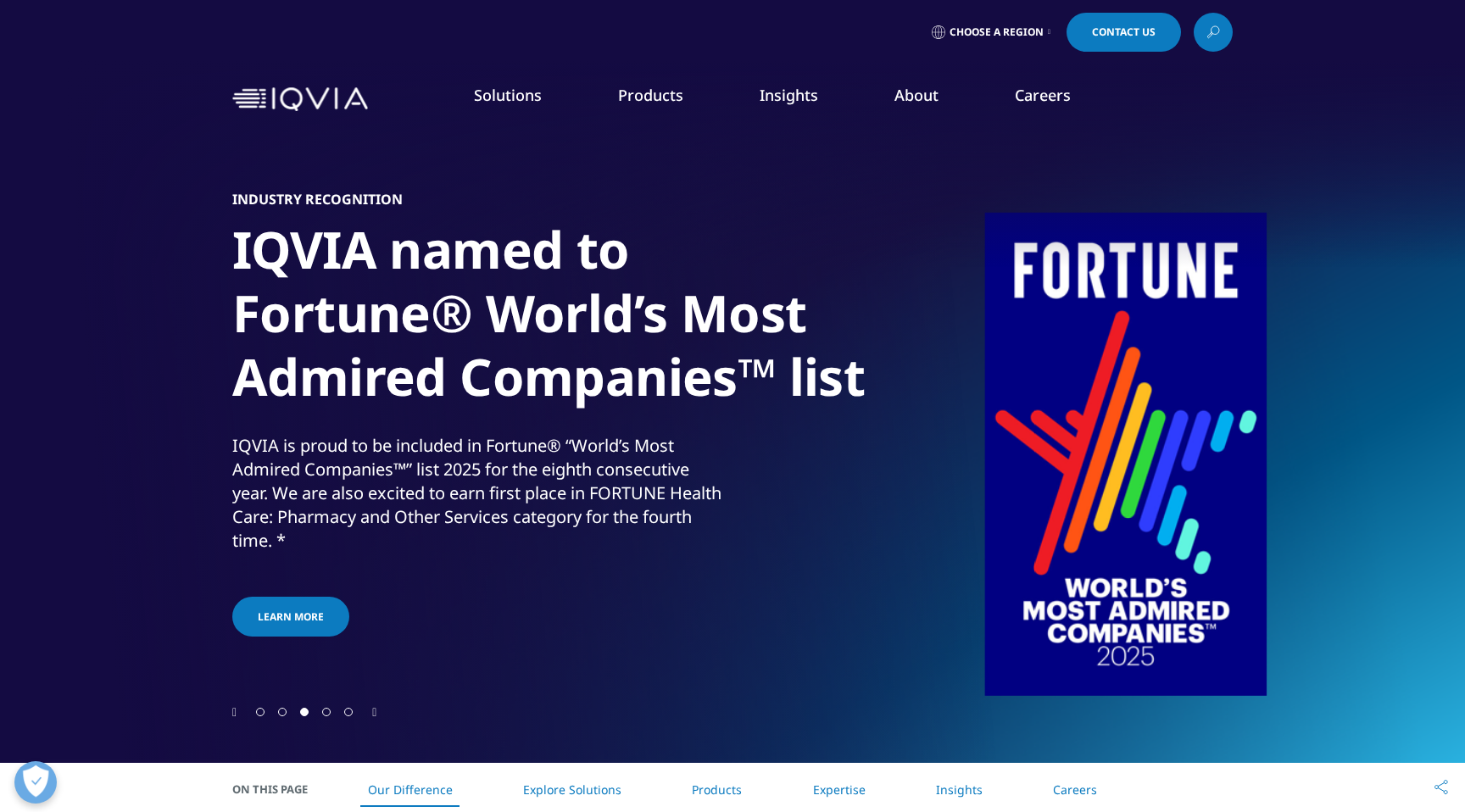 scroll, scrollTop: 0, scrollLeft: 0, axis: both 